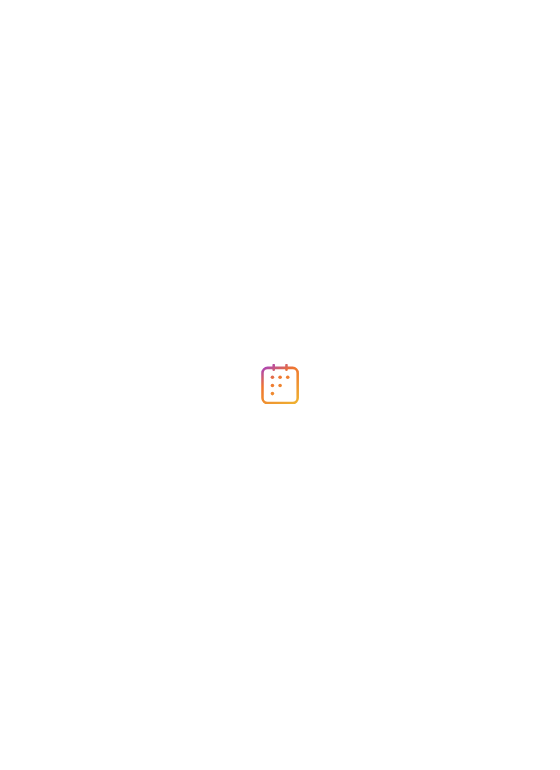 scroll, scrollTop: 0, scrollLeft: 0, axis: both 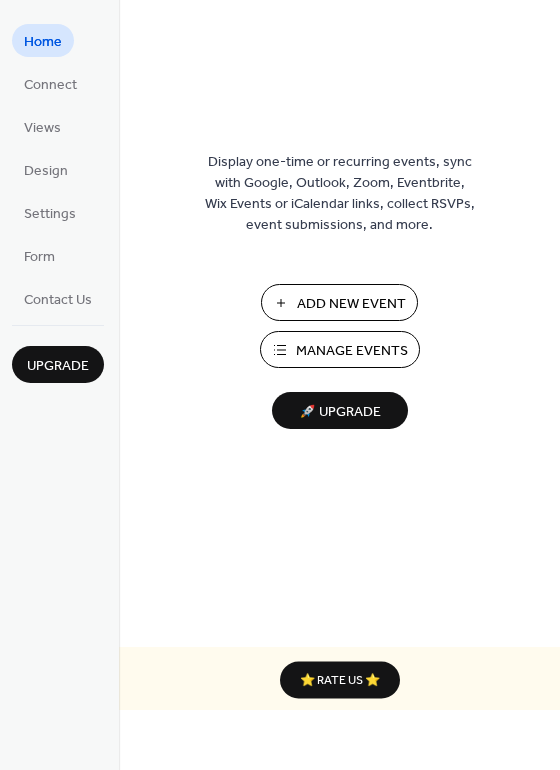 click on "Manage Events" at bounding box center [352, 351] 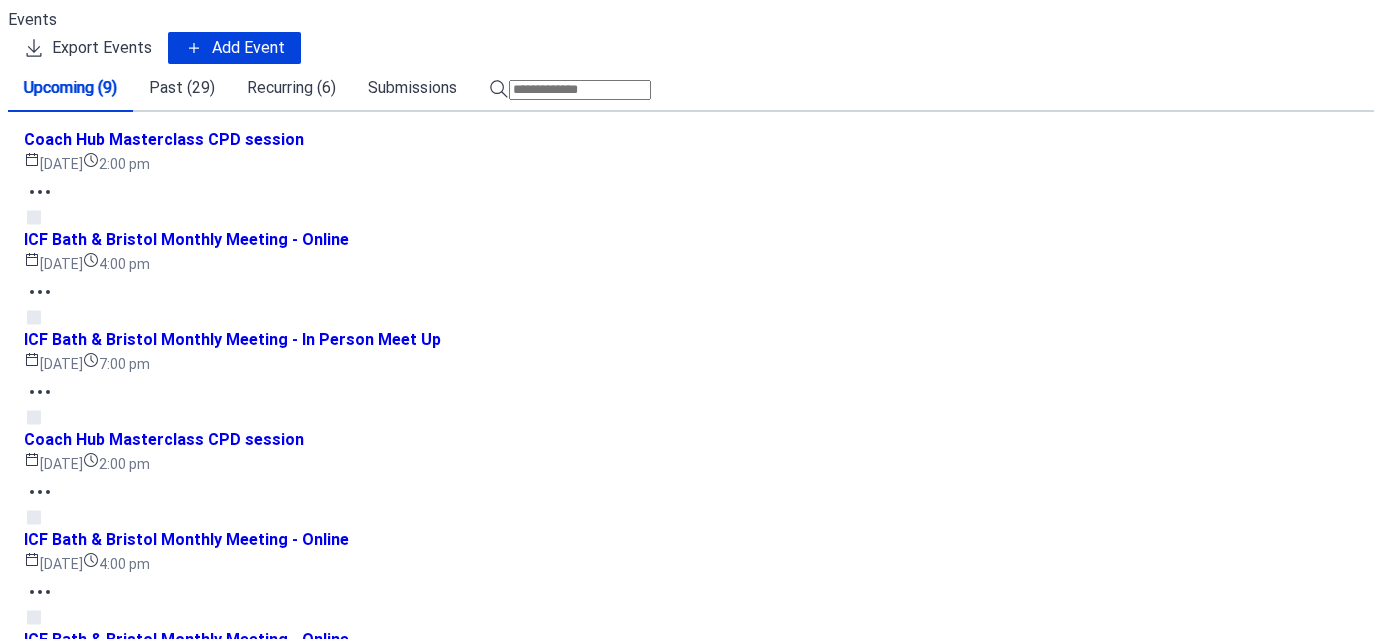 scroll, scrollTop: 0, scrollLeft: 0, axis: both 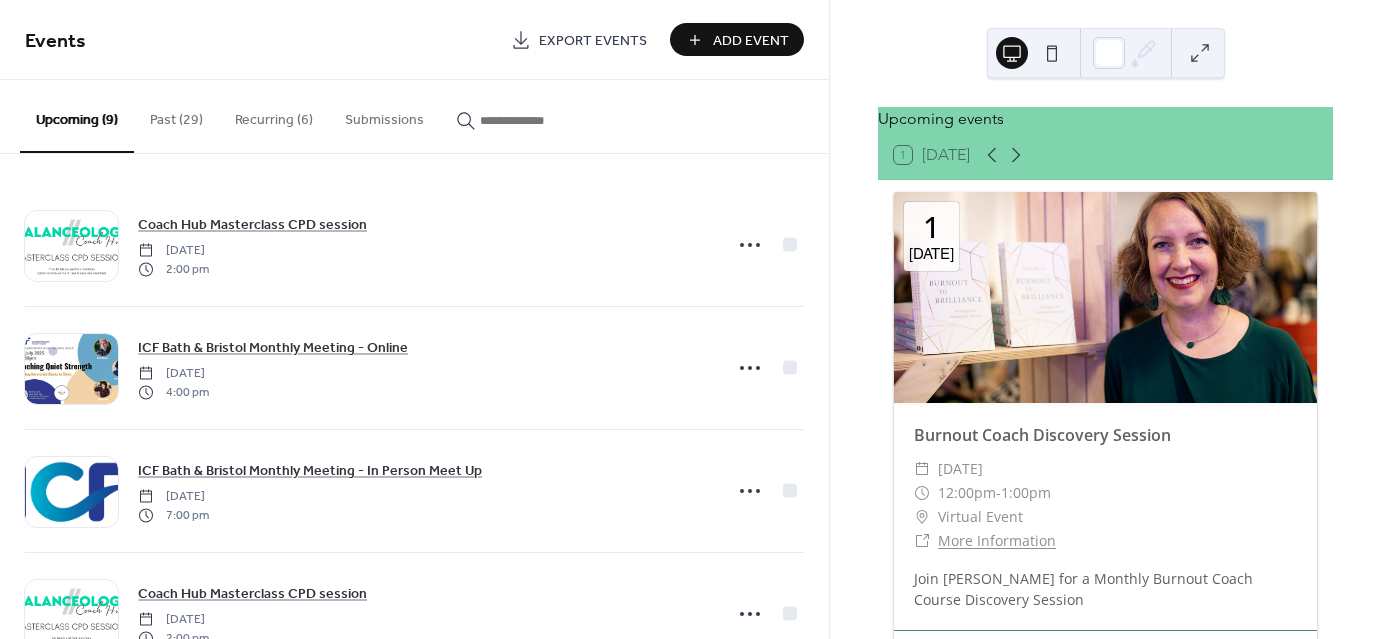 click on "Export Events" at bounding box center [593, 41] 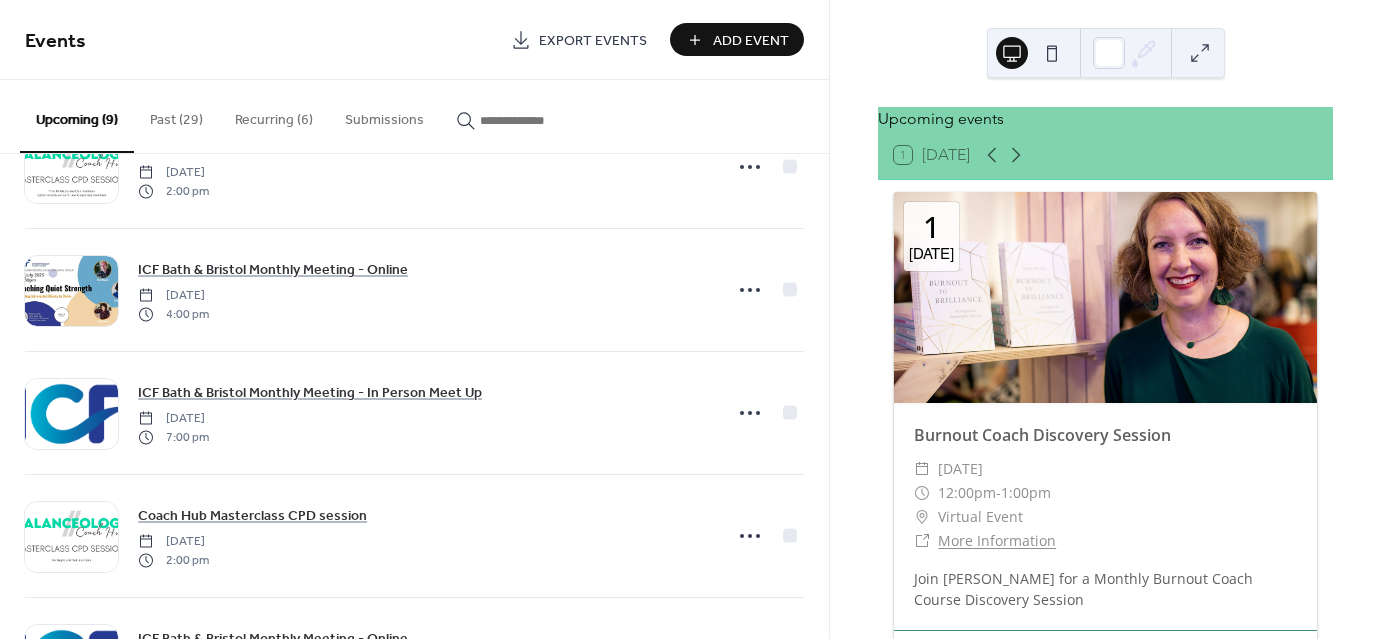 scroll, scrollTop: 0, scrollLeft: 0, axis: both 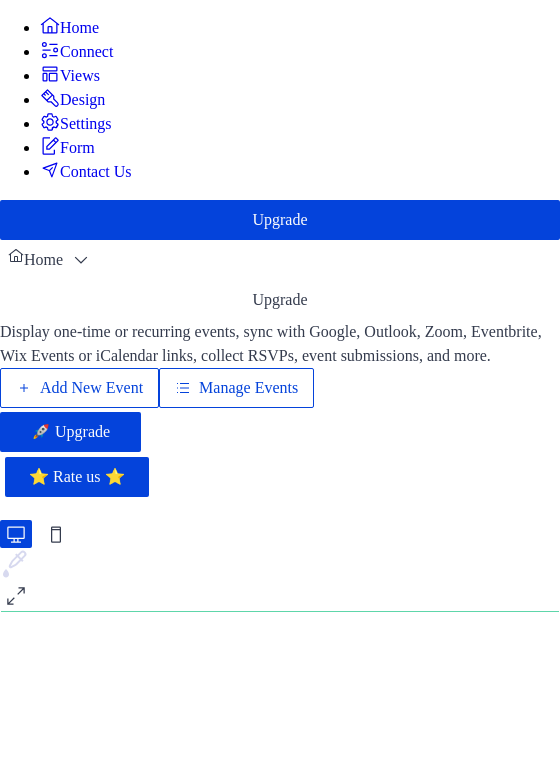 click on "Manage Events" at bounding box center [248, 388] 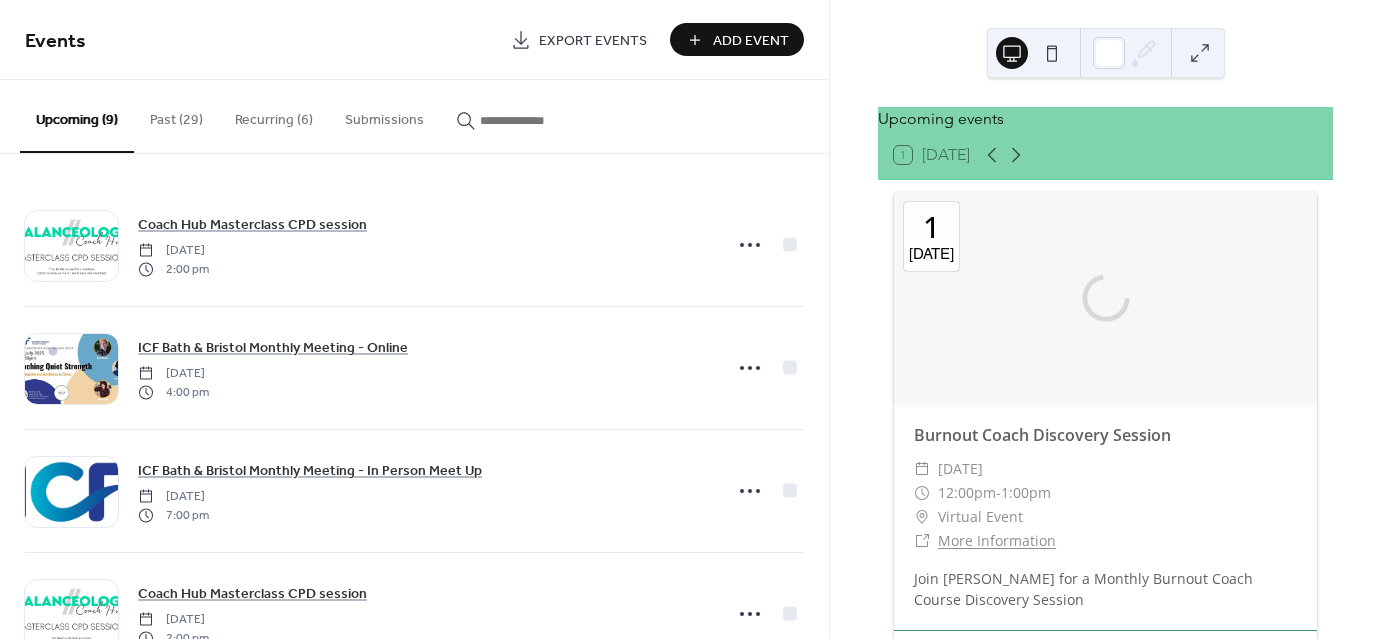 scroll, scrollTop: 0, scrollLeft: 0, axis: both 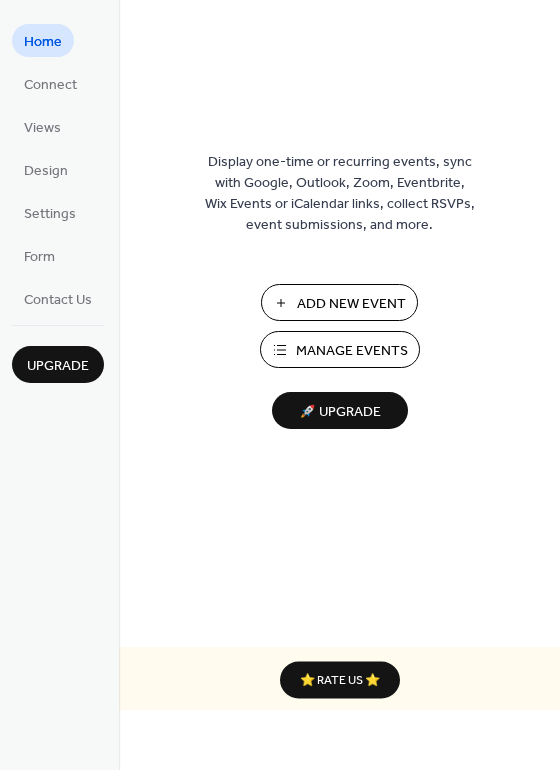 click on "Manage Events" at bounding box center [352, 351] 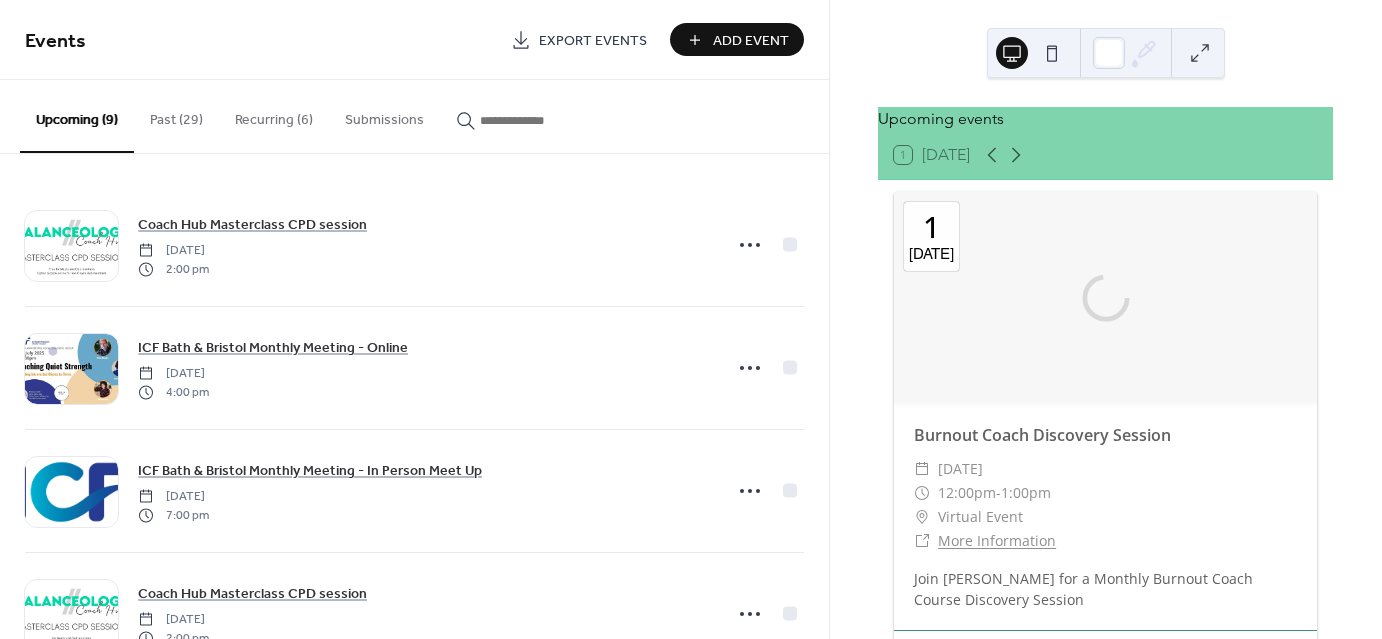 scroll, scrollTop: 0, scrollLeft: 0, axis: both 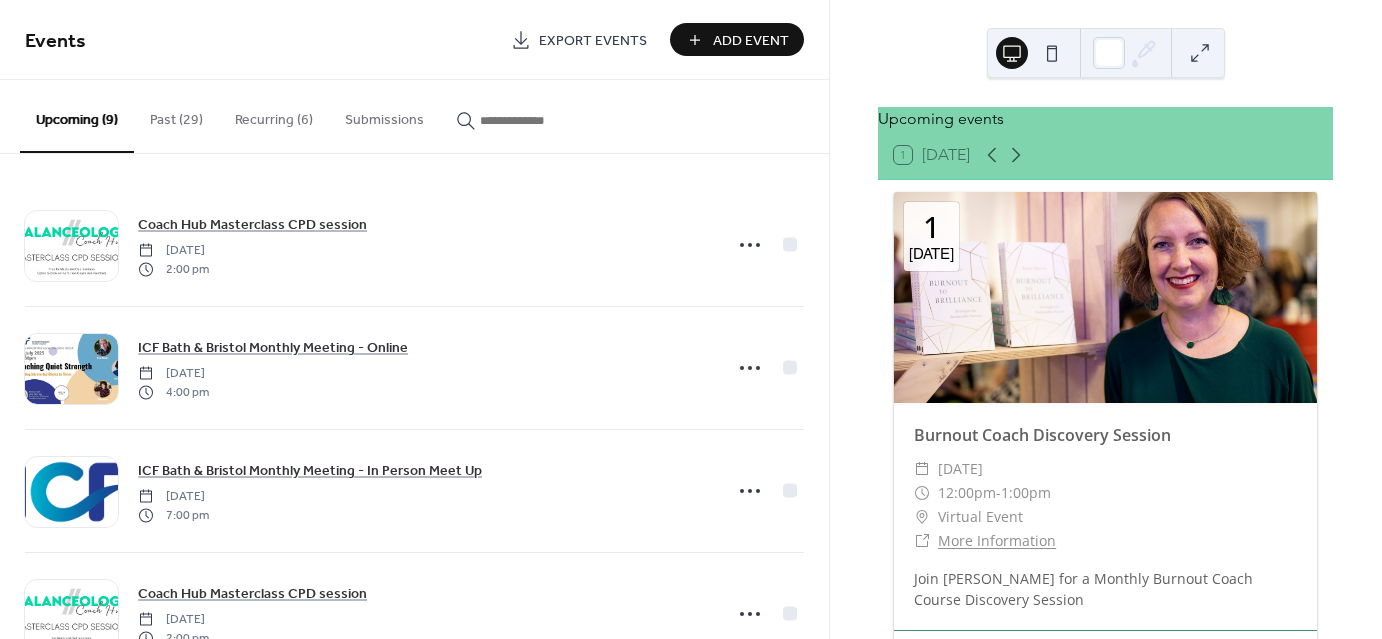 click on "Recurring  (6)" at bounding box center [274, 115] 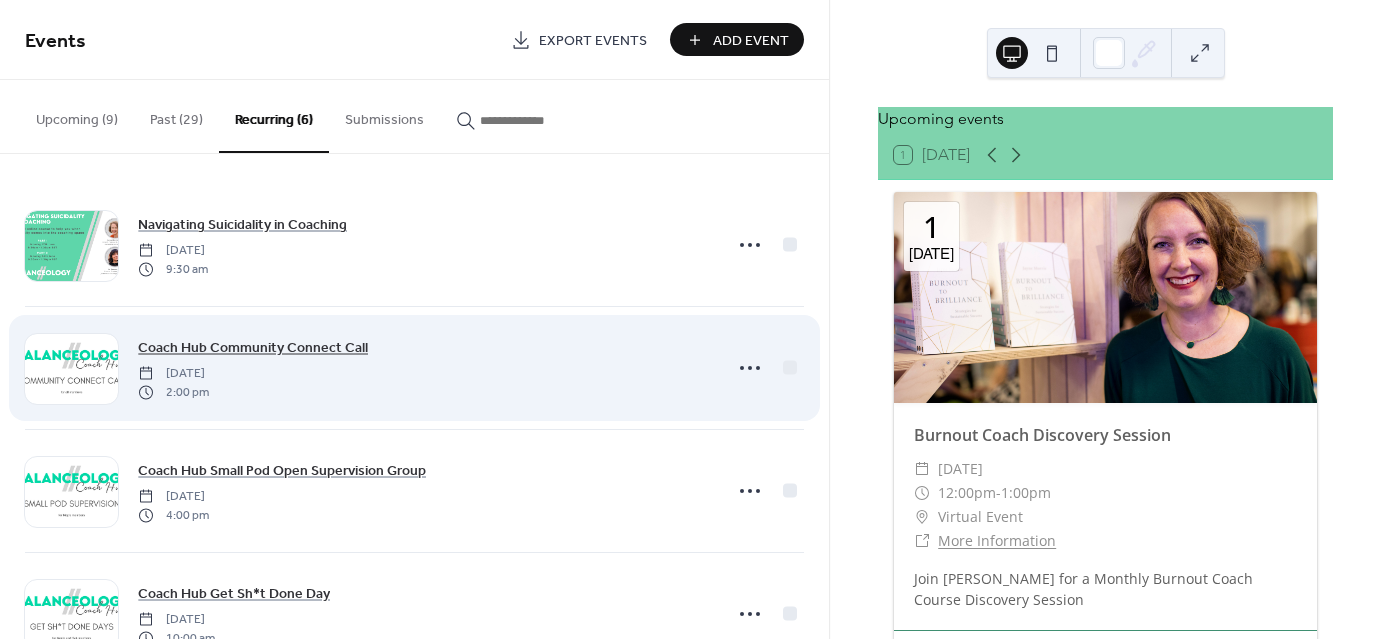click on "Coach Hub Community Connect Call" at bounding box center (253, 348) 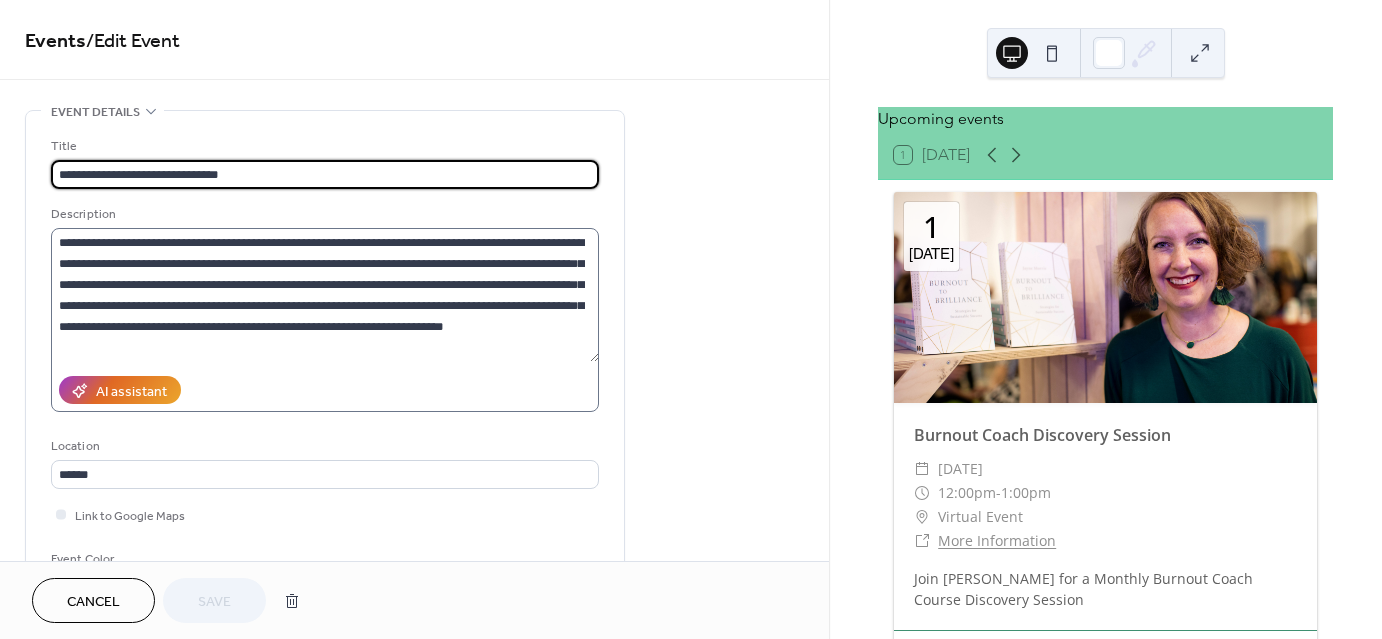 scroll, scrollTop: 104, scrollLeft: 0, axis: vertical 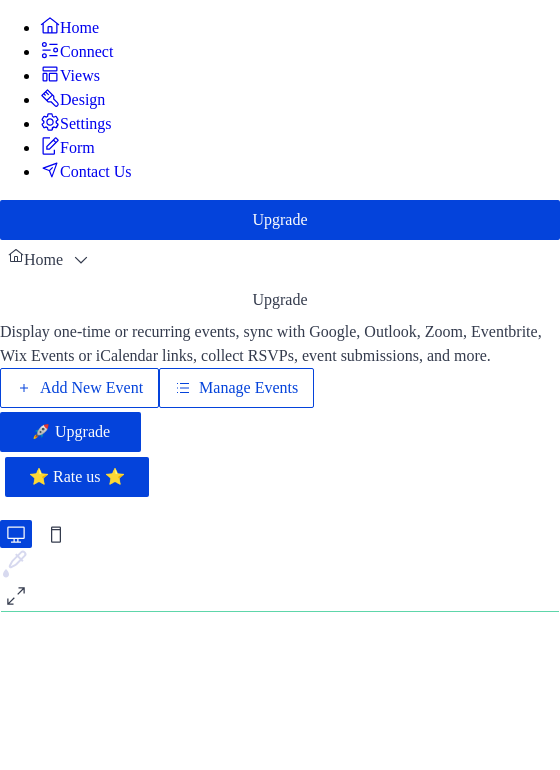 click on "Manage Events" at bounding box center [248, 388] 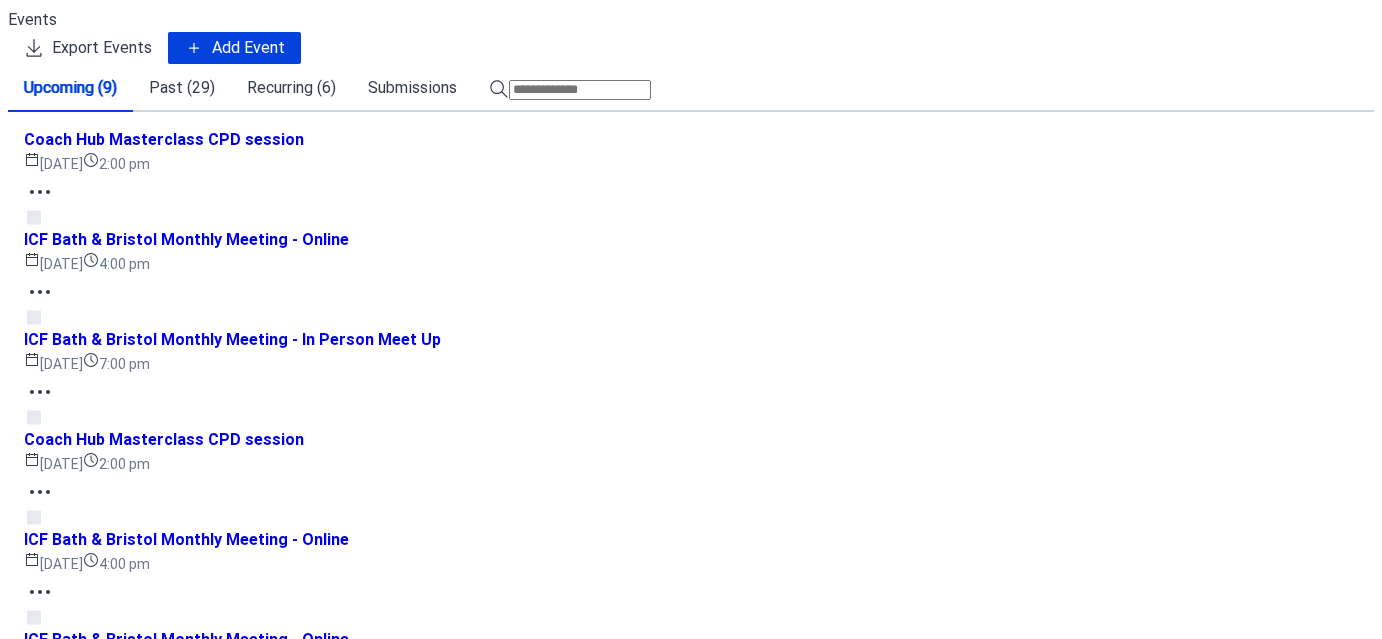 click on "Recurring  (6)" at bounding box center [291, 88] 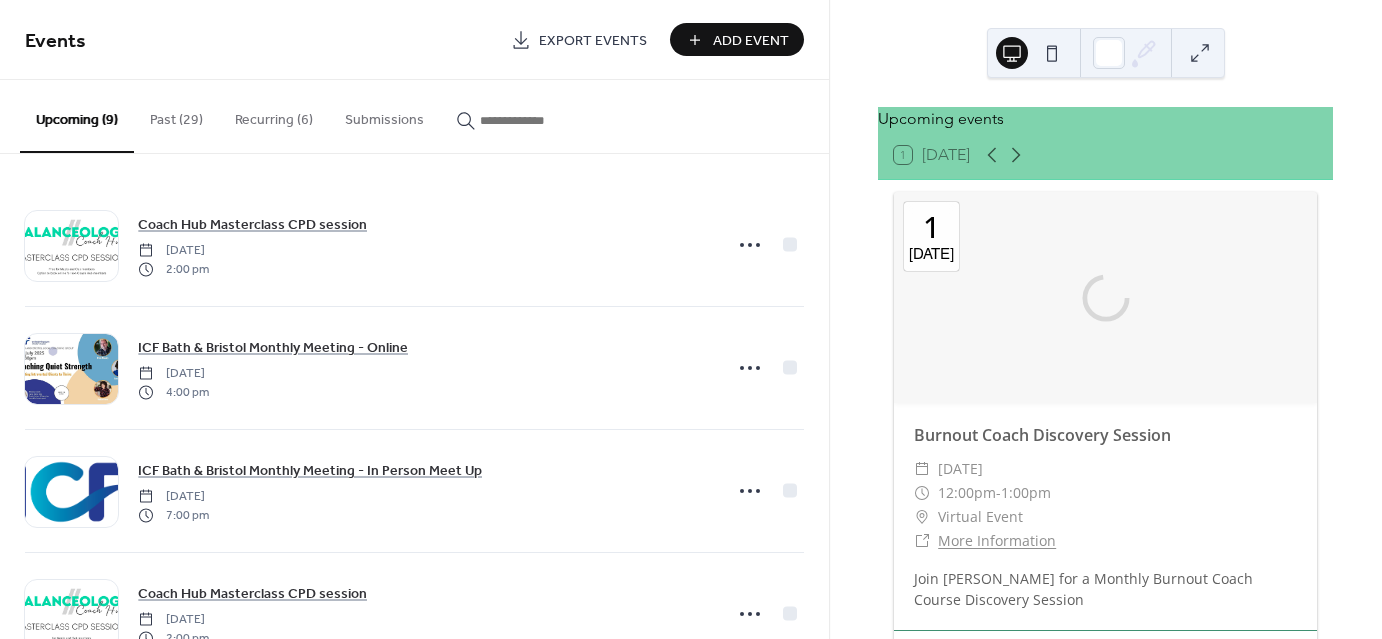 scroll, scrollTop: 0, scrollLeft: 0, axis: both 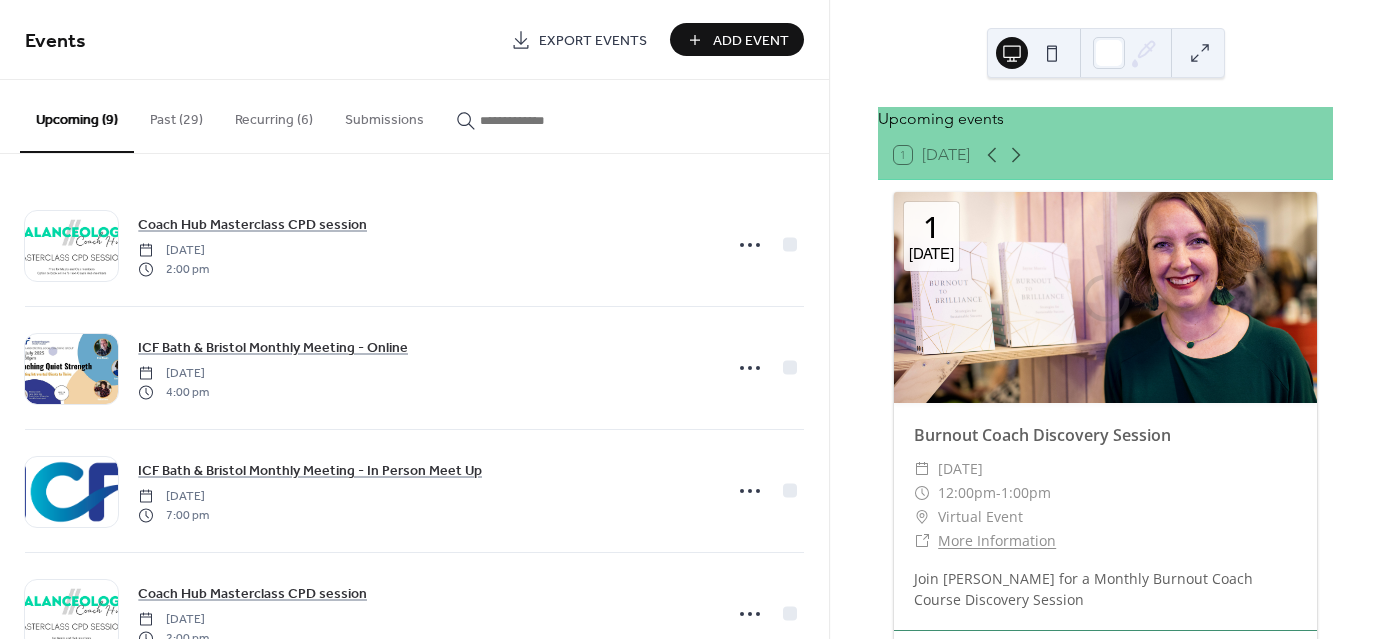 click on "Recurring  (6)" at bounding box center (274, 115) 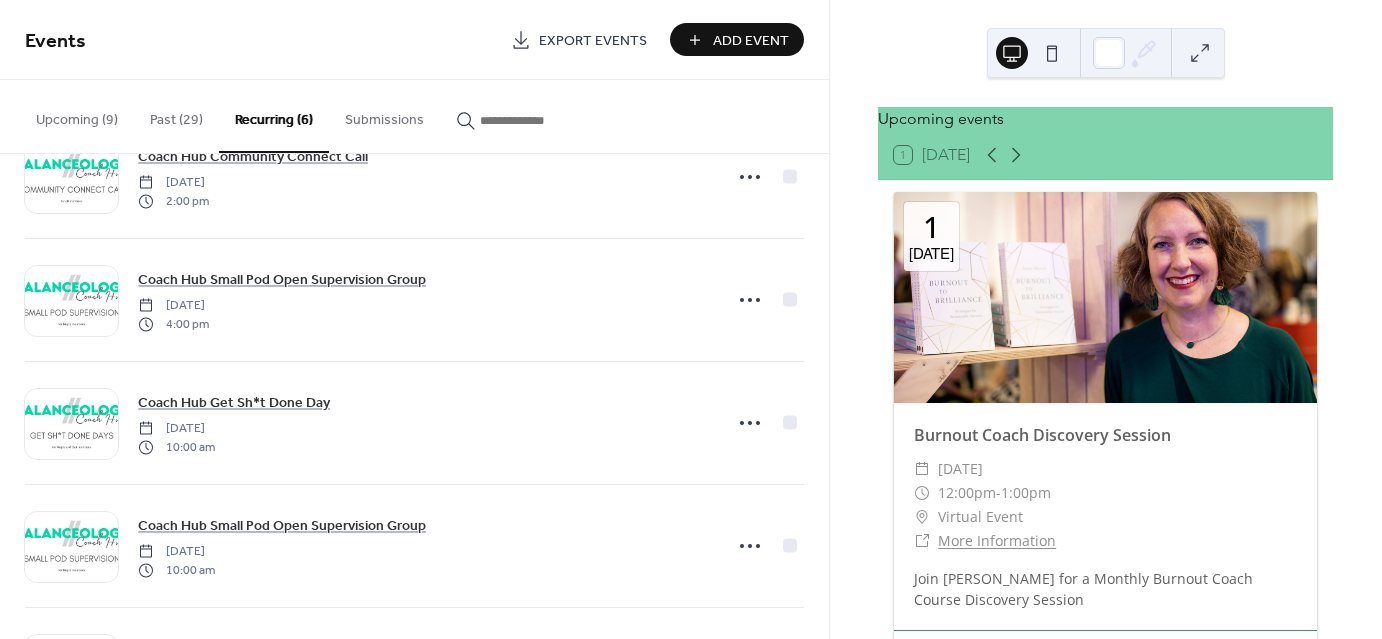 scroll, scrollTop: 200, scrollLeft: 0, axis: vertical 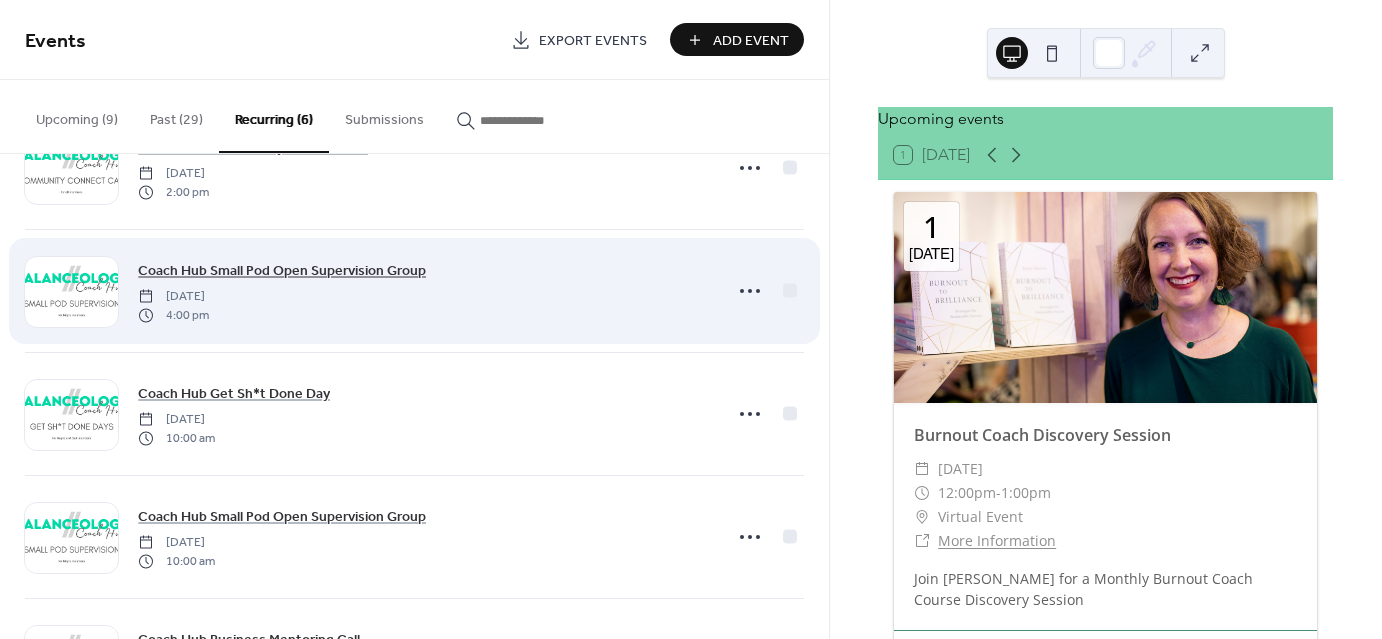 click on "Coach Hub Small Pod Open Supervision Group" at bounding box center (282, 271) 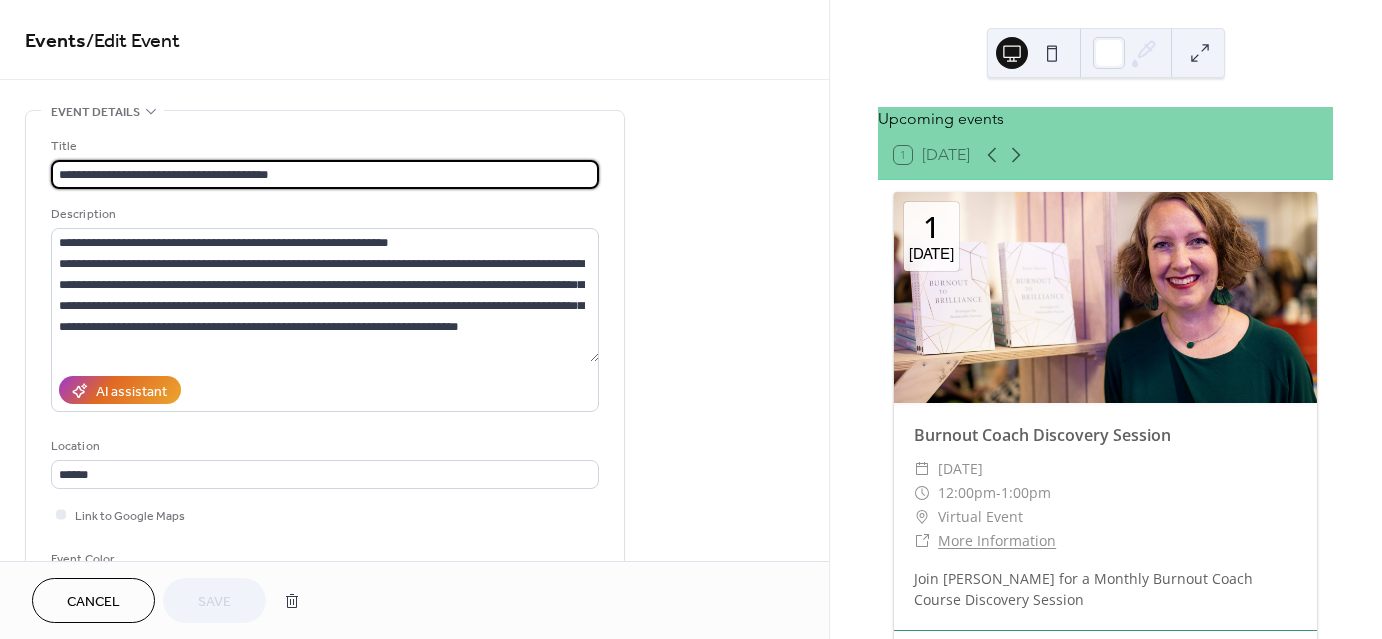 drag, startPoint x: 328, startPoint y: 175, endPoint x: 40, endPoint y: 161, distance: 288.3401 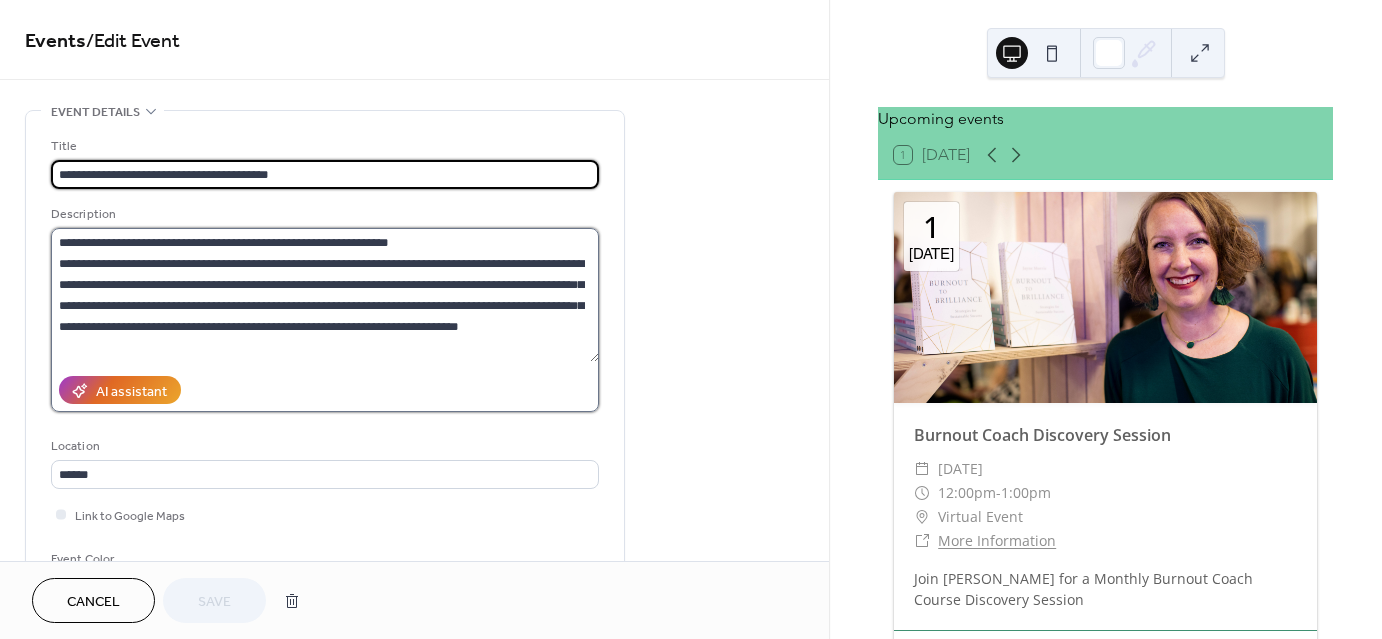 click on "**********" at bounding box center (325, 295) 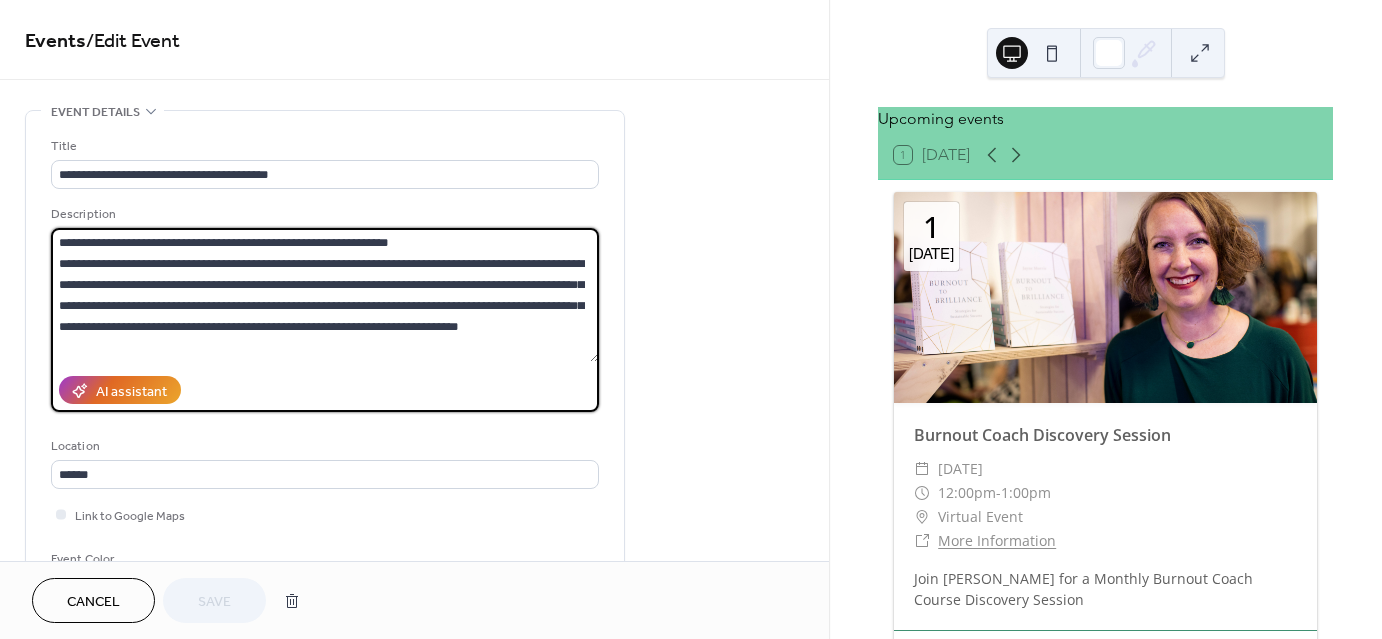 drag, startPoint x: 236, startPoint y: 347, endPoint x: 31, endPoint y: 214, distance: 244.36449 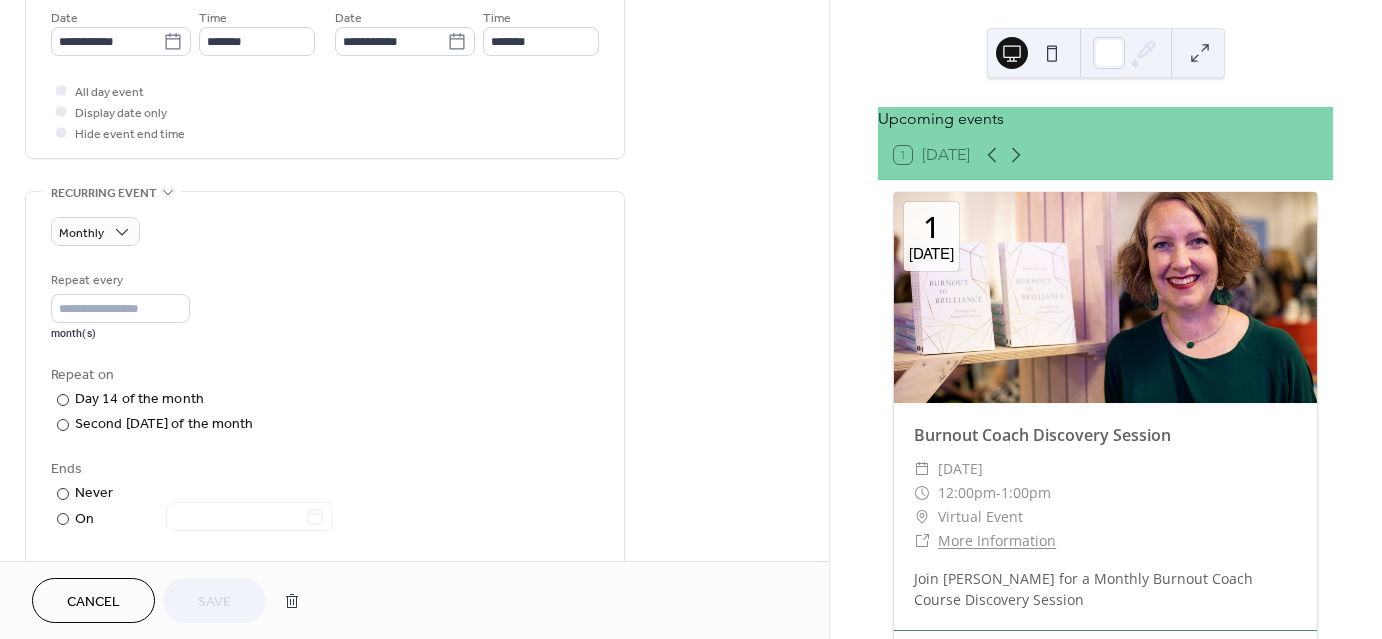 scroll, scrollTop: 700, scrollLeft: 0, axis: vertical 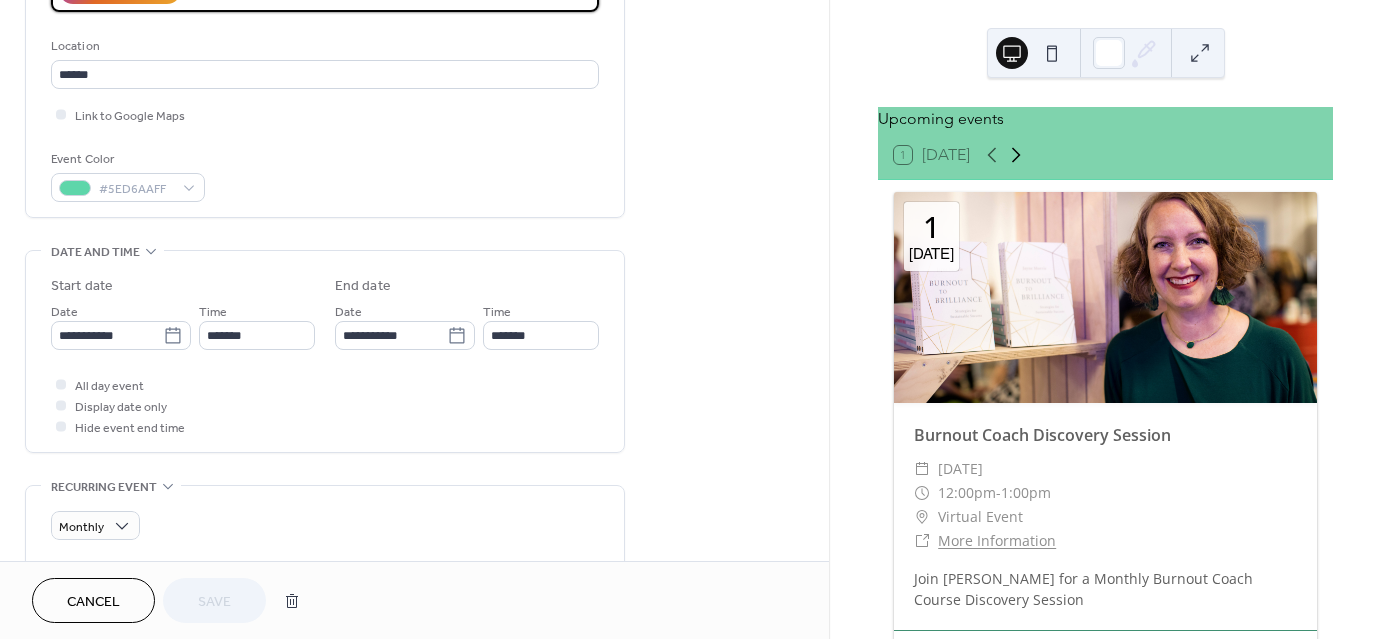 click 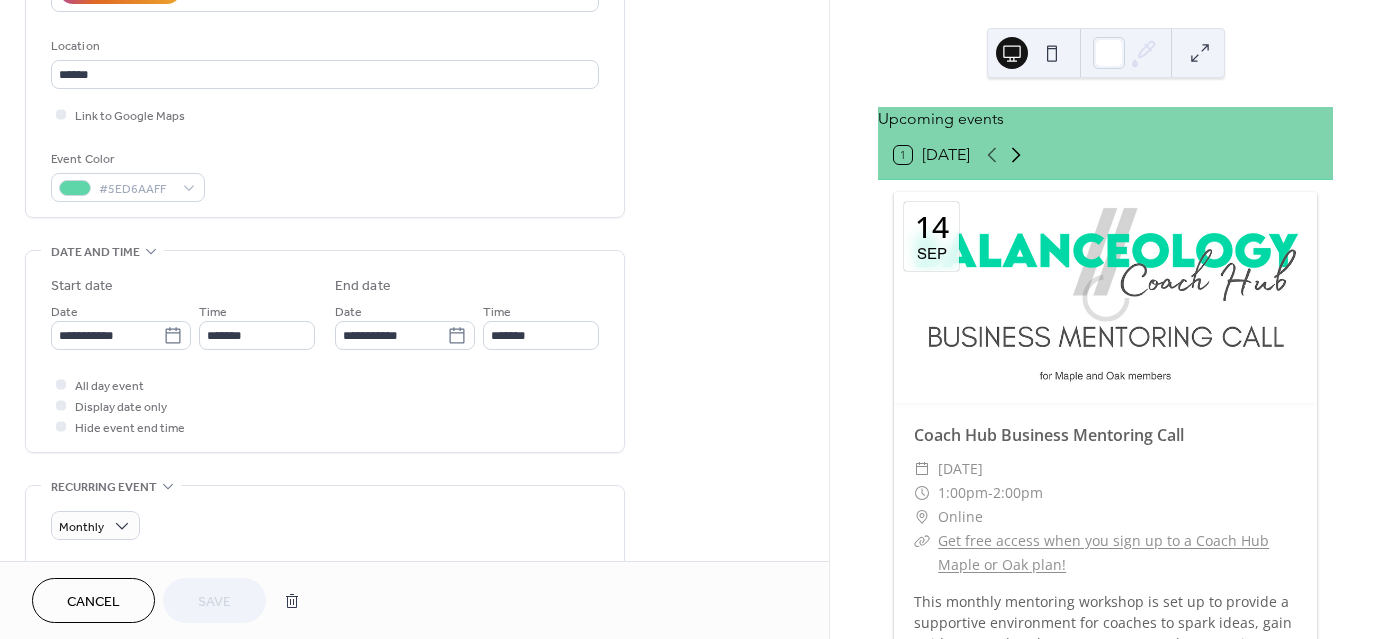 click 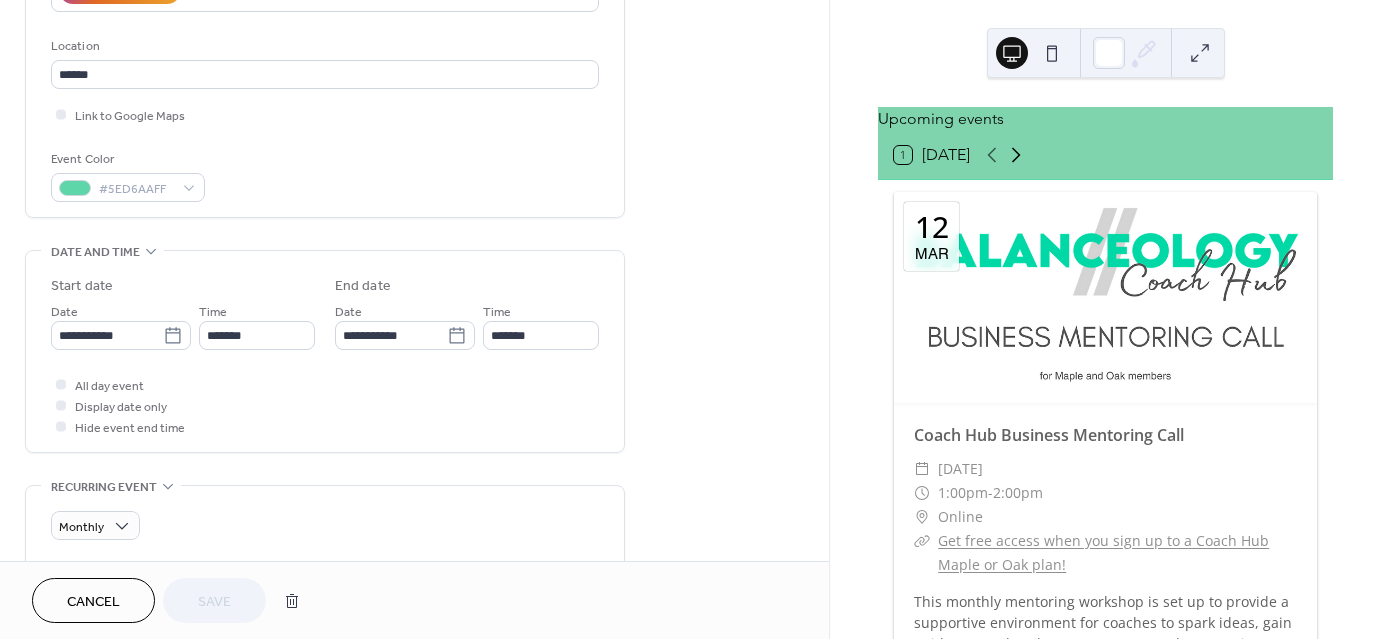 click 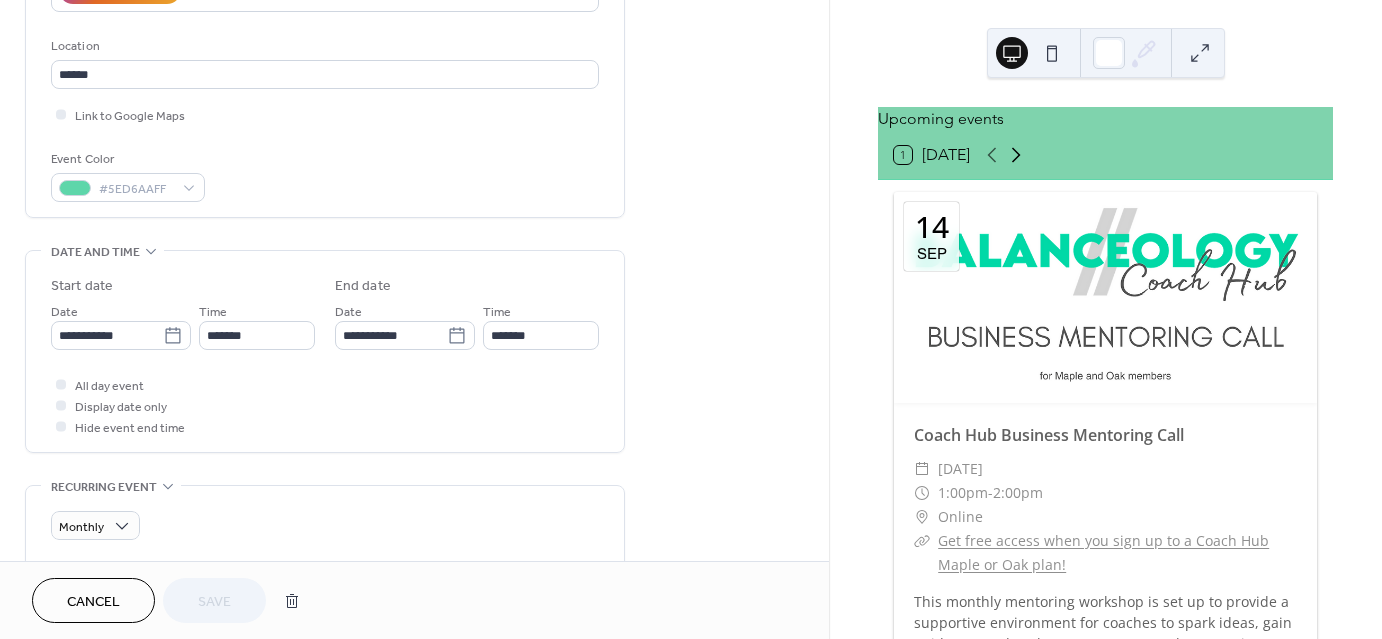 click 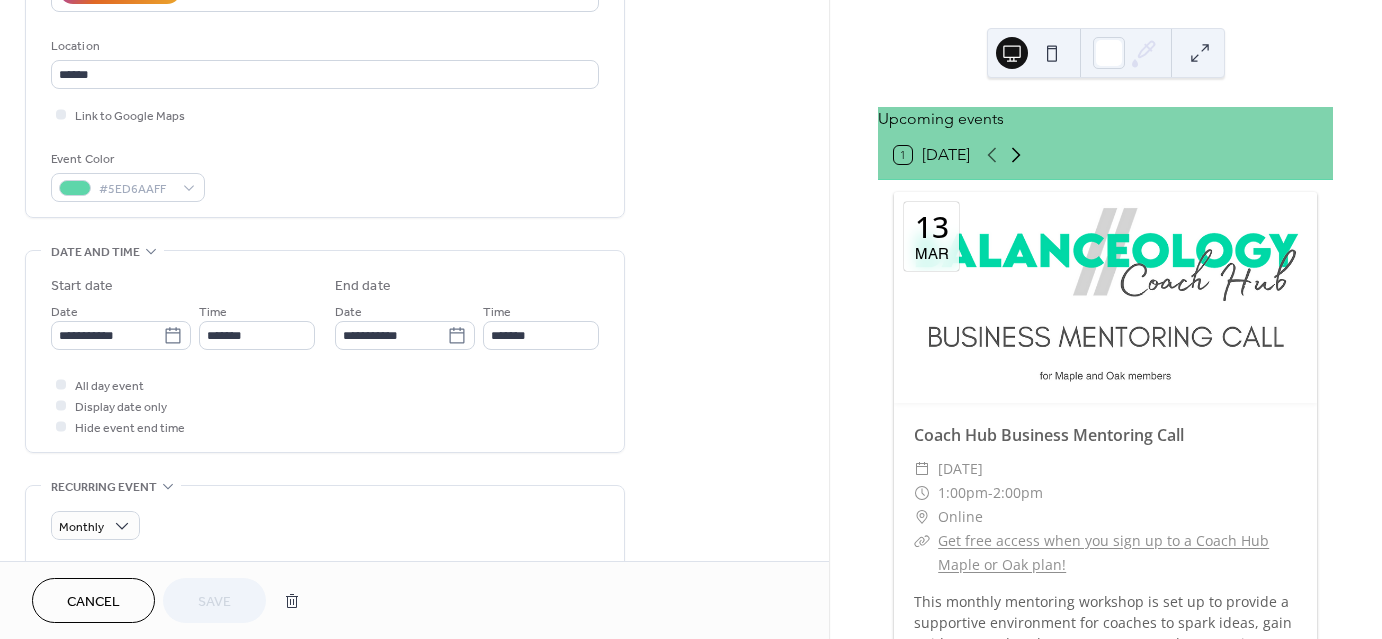 click 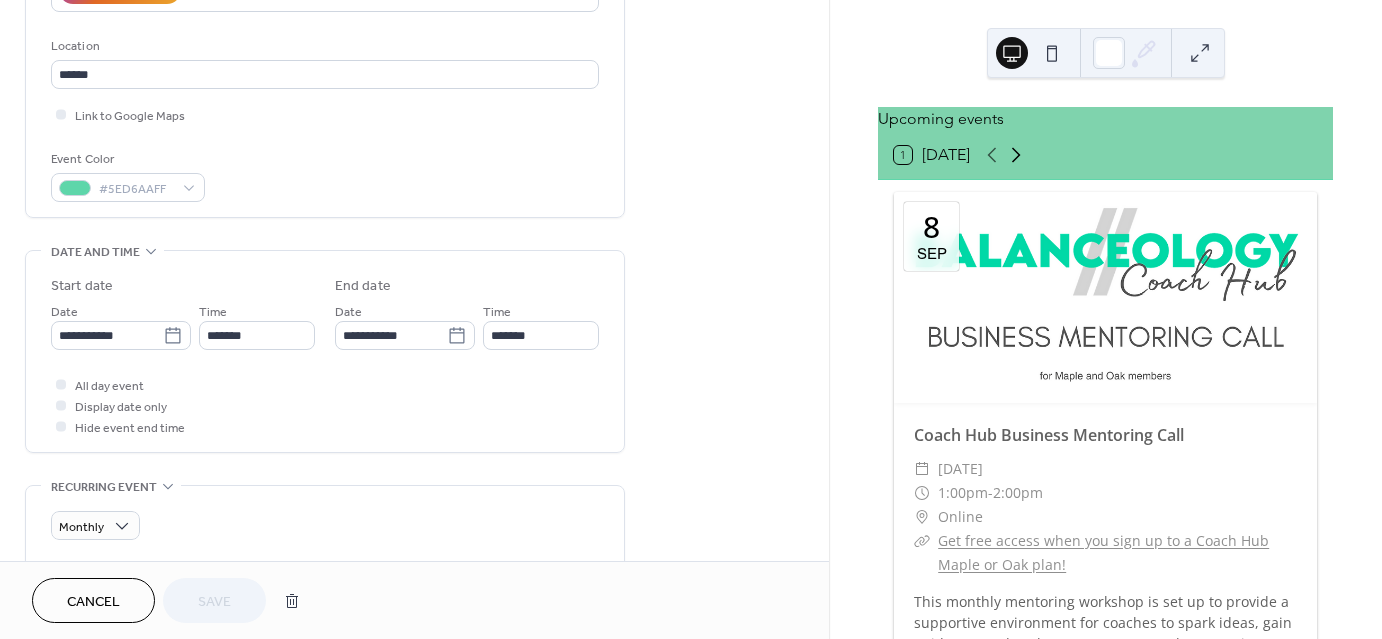 click 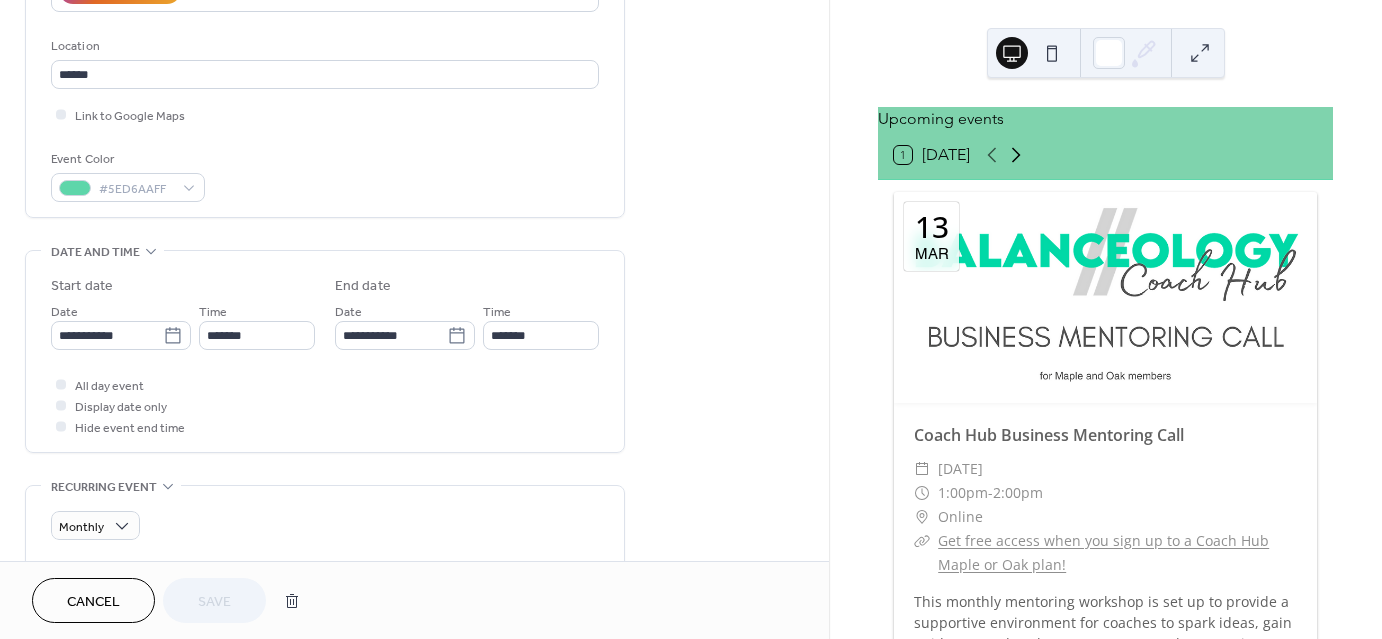 click 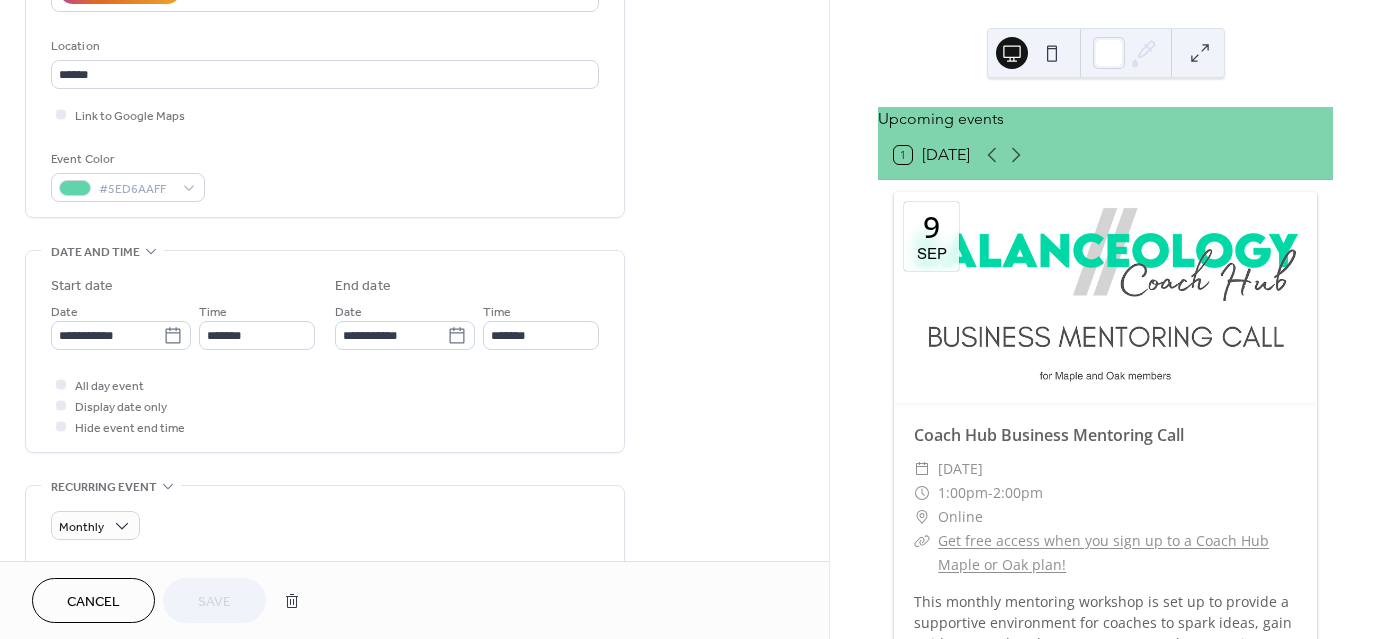 scroll, scrollTop: 0, scrollLeft: 0, axis: both 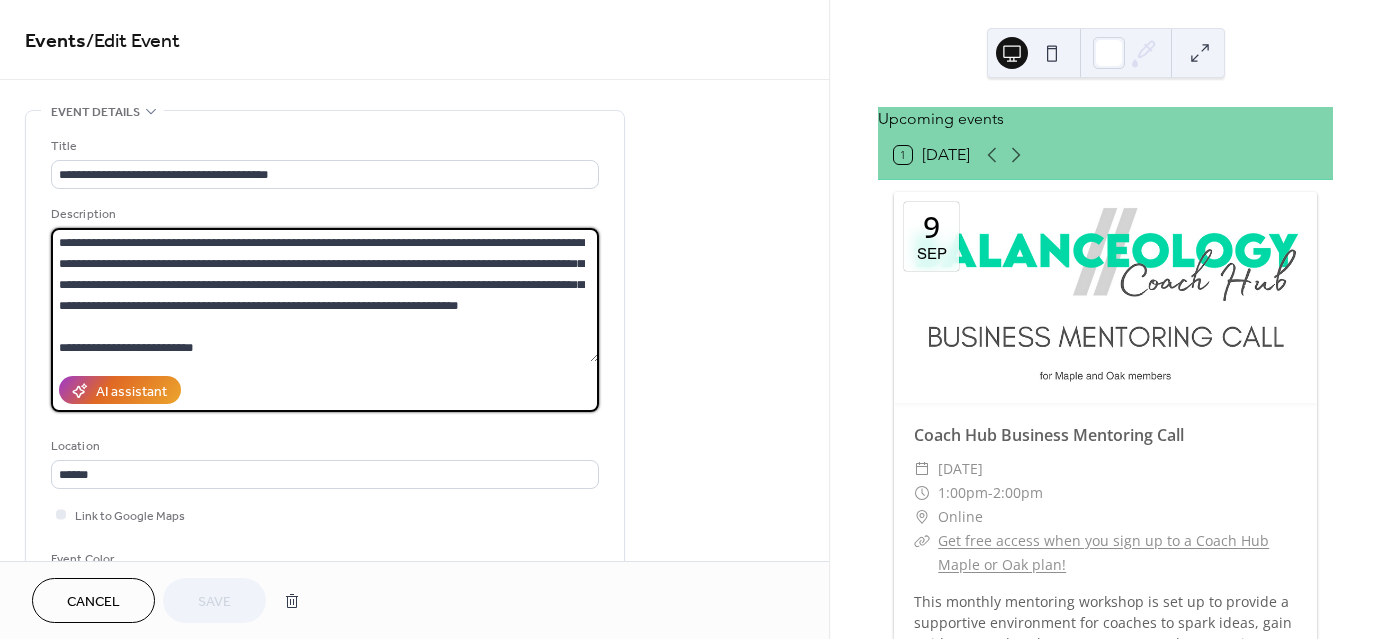 drag, startPoint x: 125, startPoint y: 344, endPoint x: 53, endPoint y: 345, distance: 72.00694 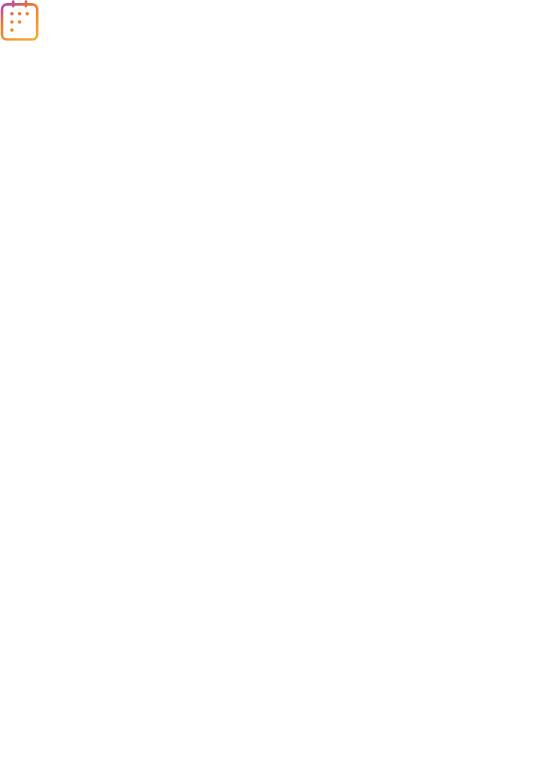 scroll, scrollTop: 0, scrollLeft: 0, axis: both 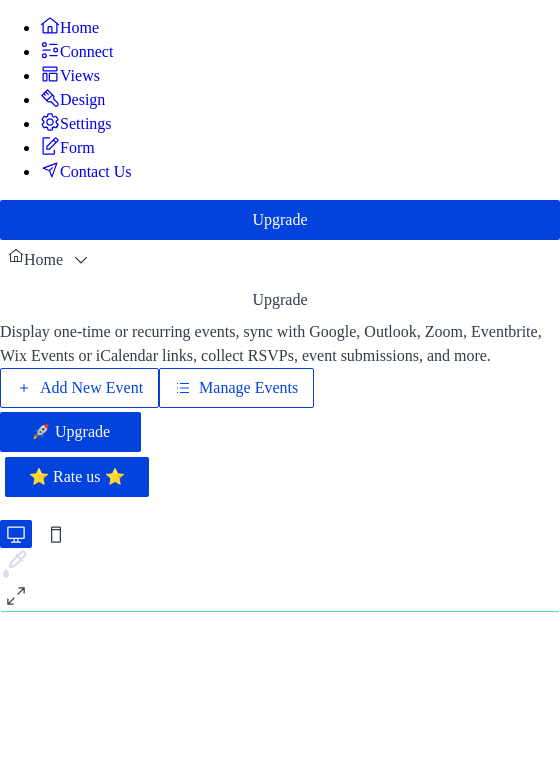 click on "Manage Events" at bounding box center (248, 388) 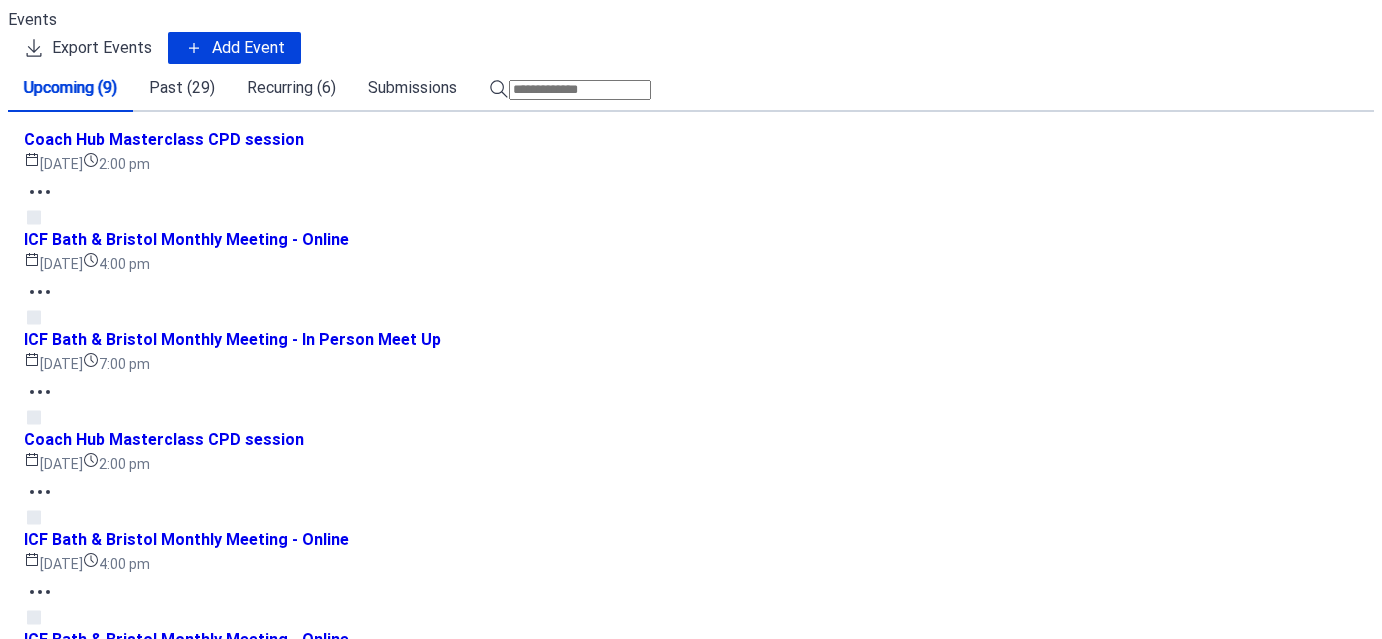 scroll, scrollTop: 0, scrollLeft: 0, axis: both 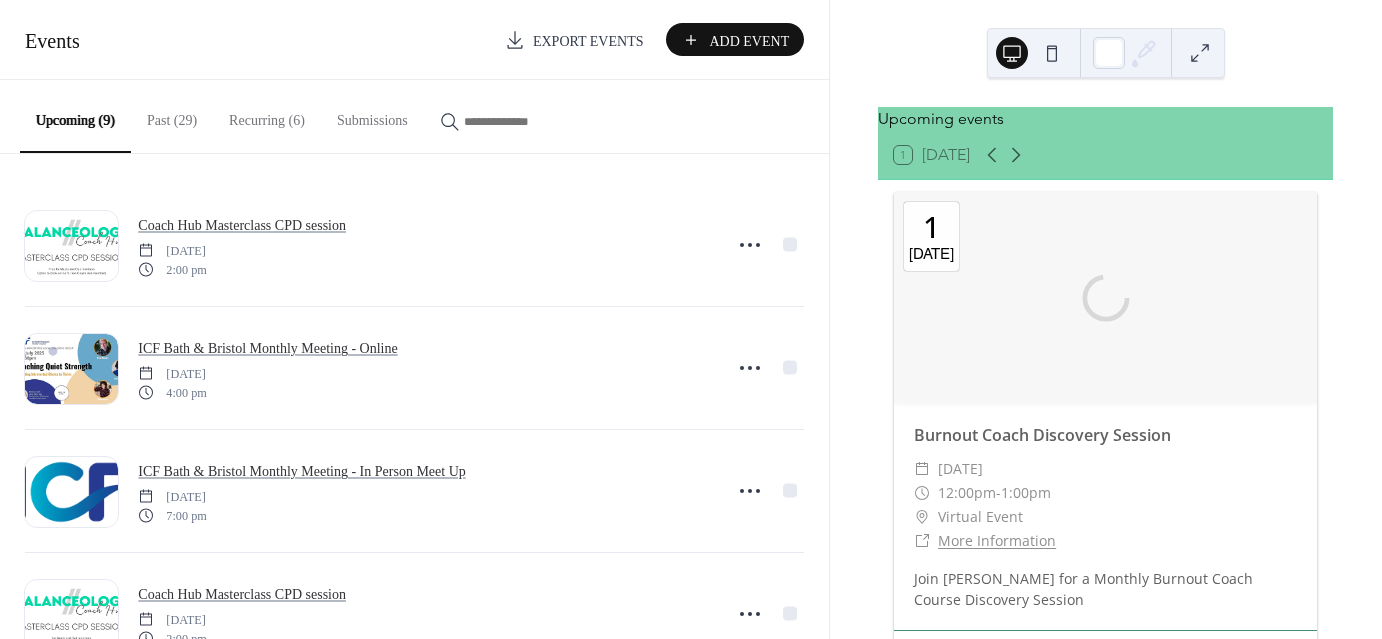 click on "Recurring  (6)" at bounding box center (267, 115) 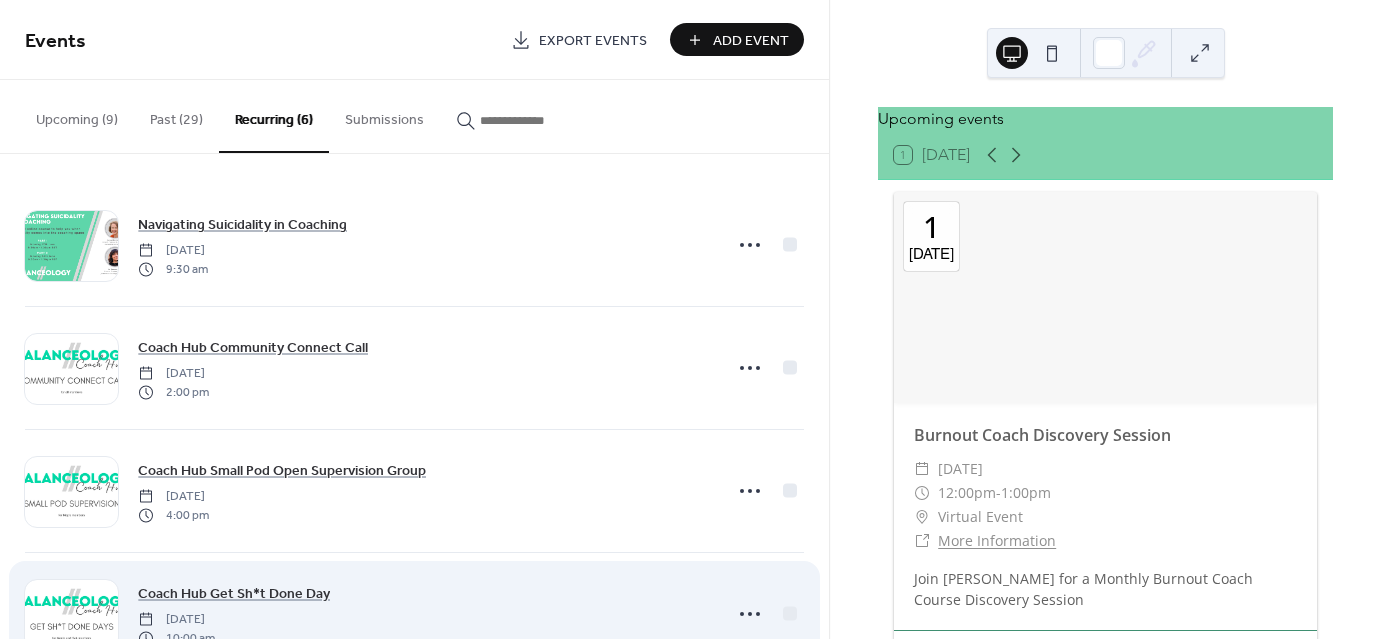 scroll, scrollTop: 310, scrollLeft: 0, axis: vertical 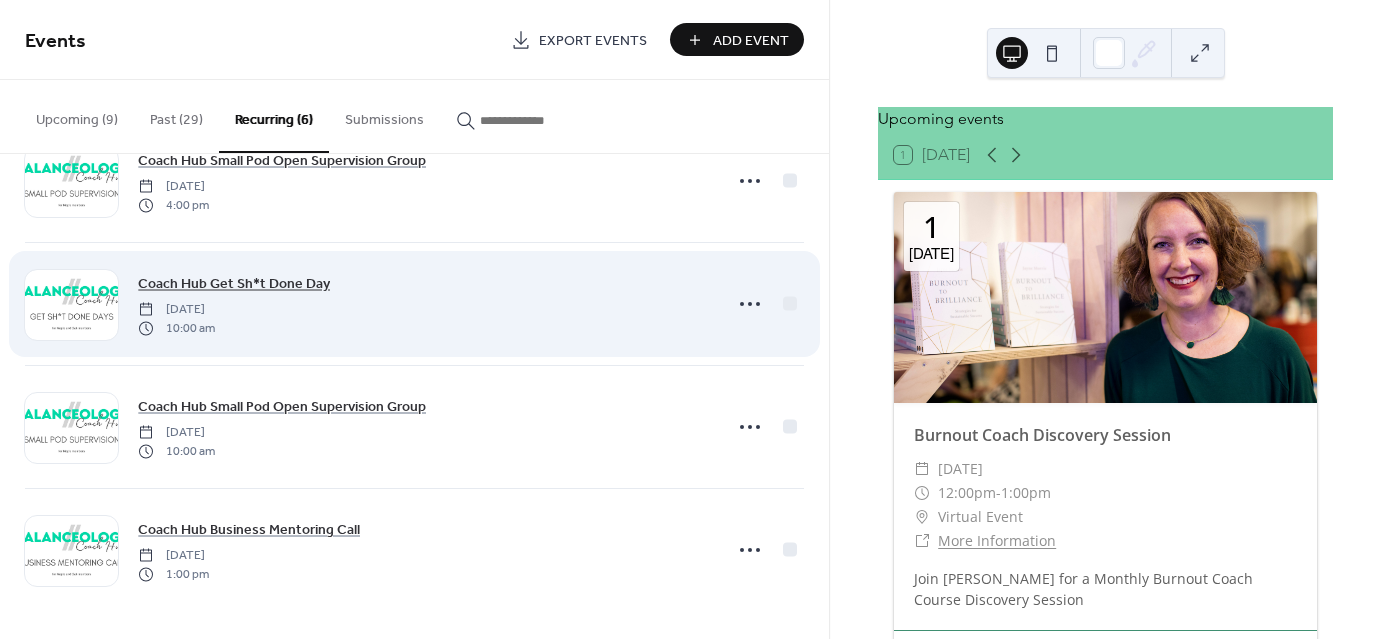 click on "Coach Hub Get Sh*t Done Day" at bounding box center [234, 284] 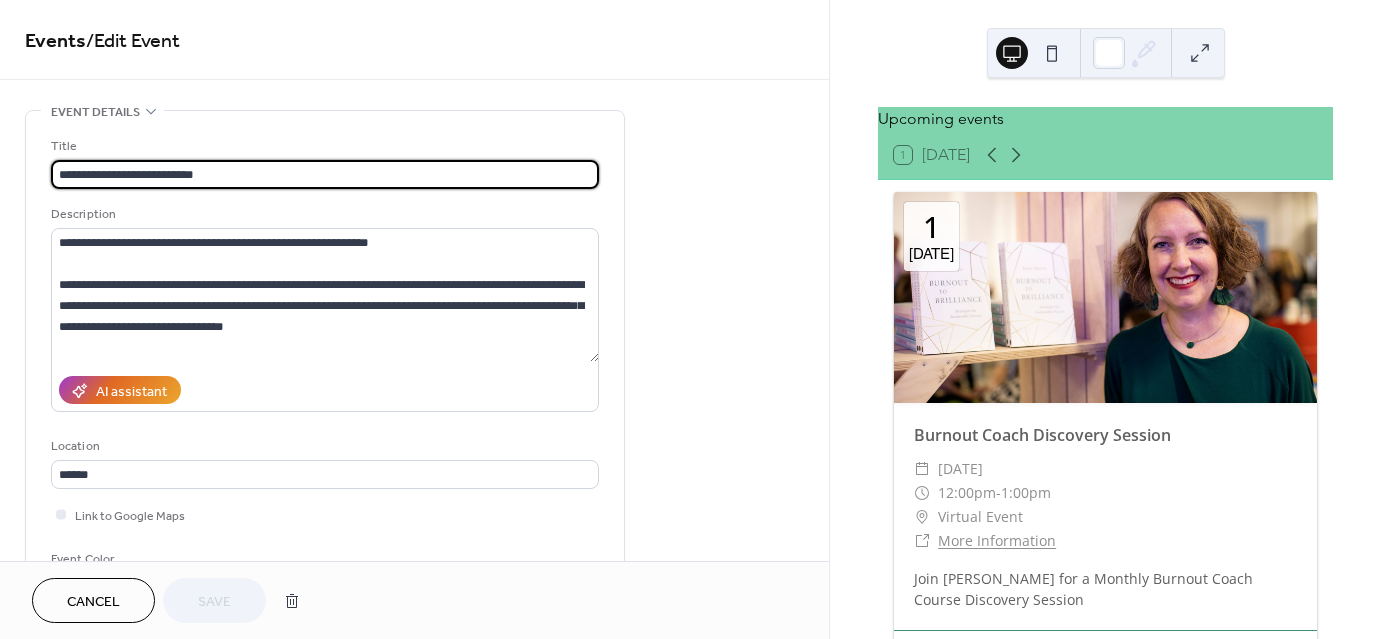drag, startPoint x: 236, startPoint y: 171, endPoint x: -16, endPoint y: 169, distance: 252.00793 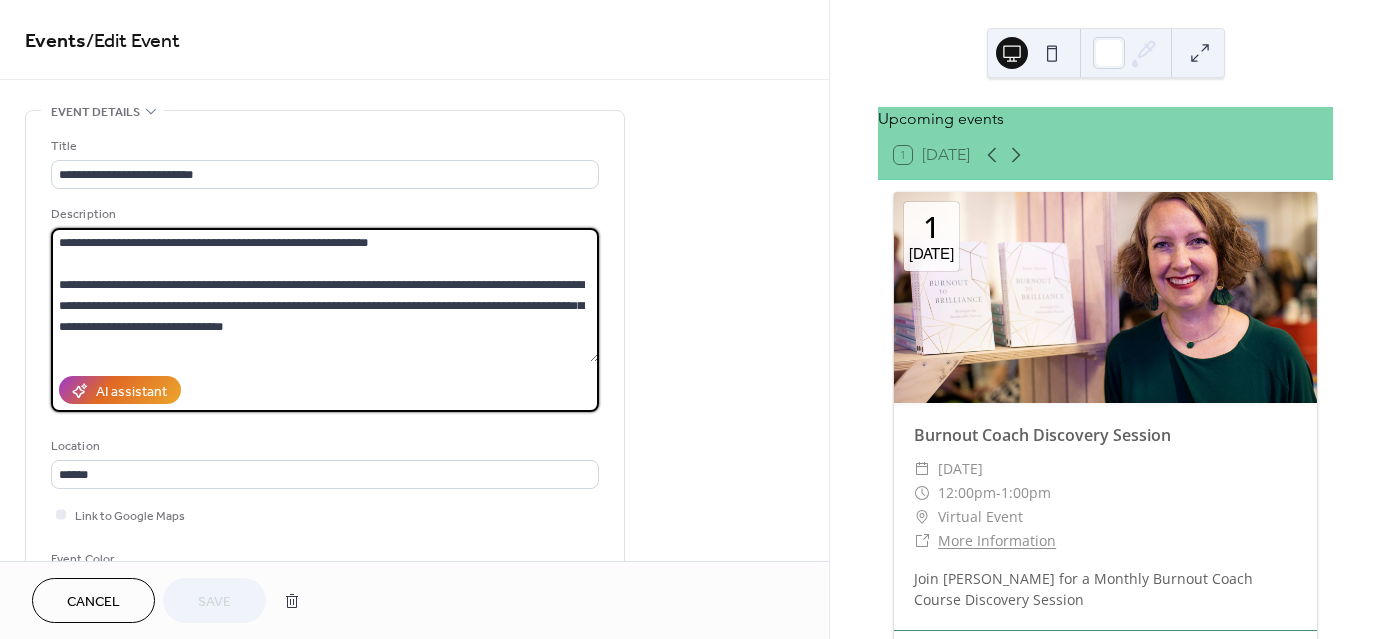 drag, startPoint x: 276, startPoint y: 331, endPoint x: 56, endPoint y: 238, distance: 238.84932 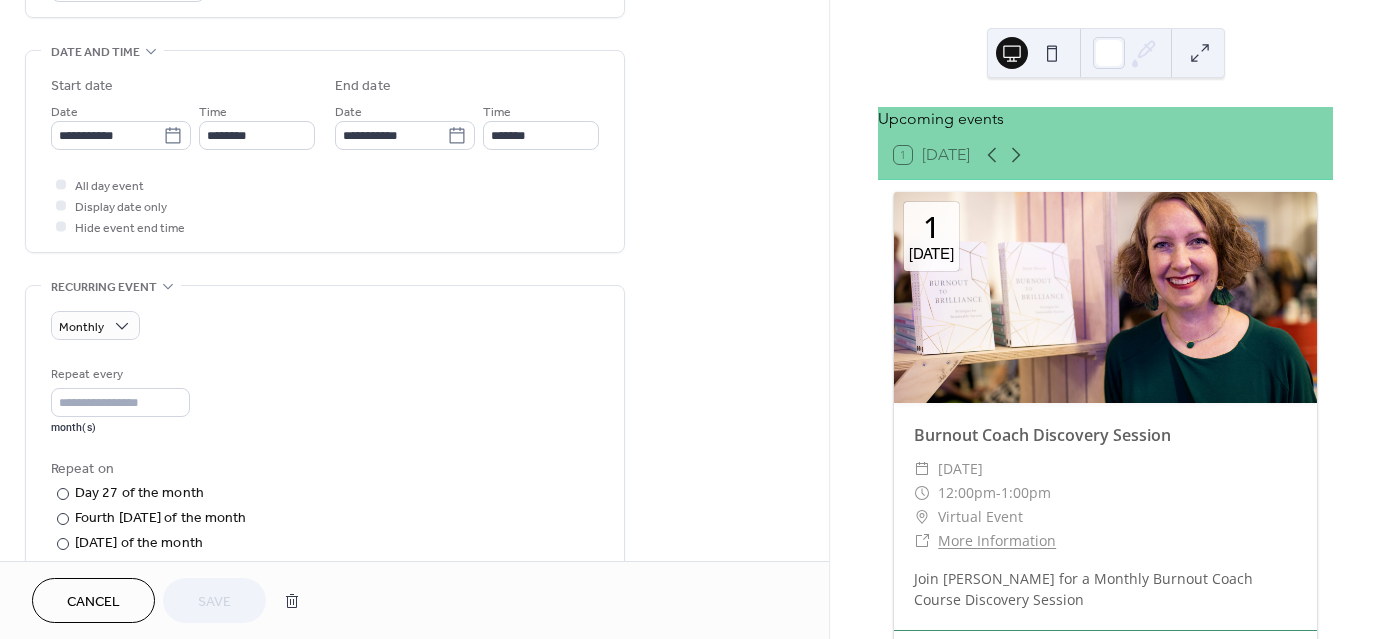 scroll, scrollTop: 700, scrollLeft: 0, axis: vertical 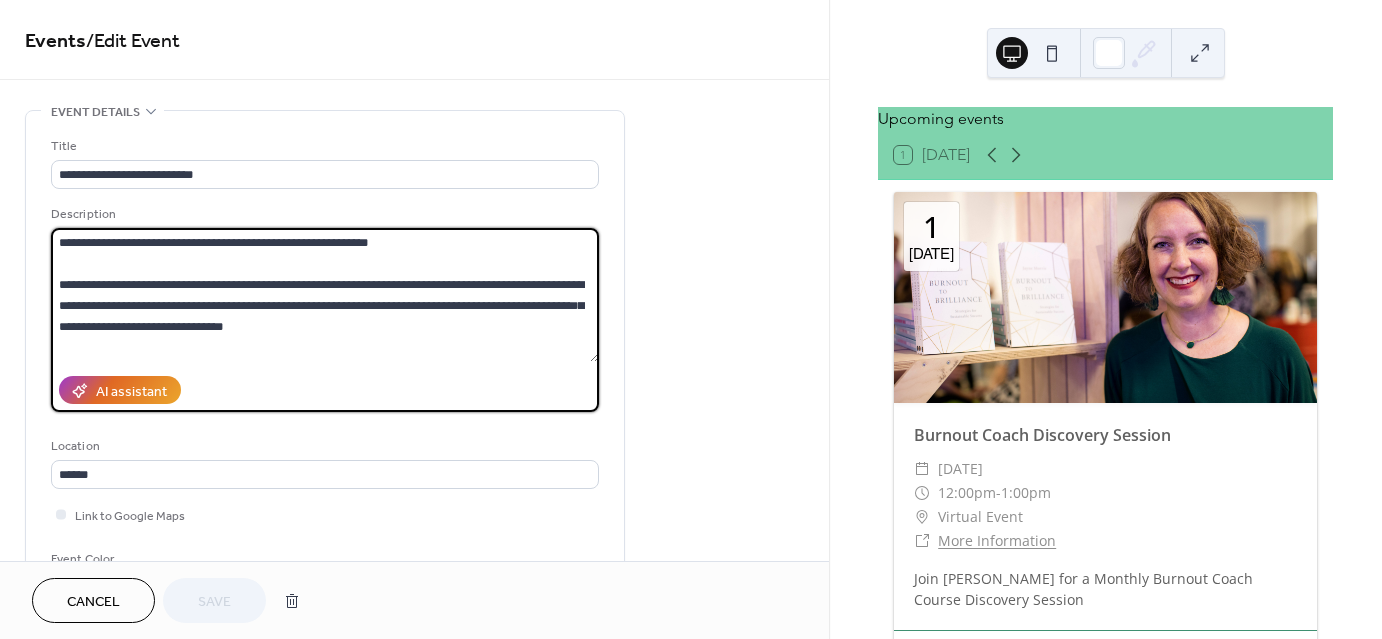 click on "Cancel" at bounding box center (93, 600) 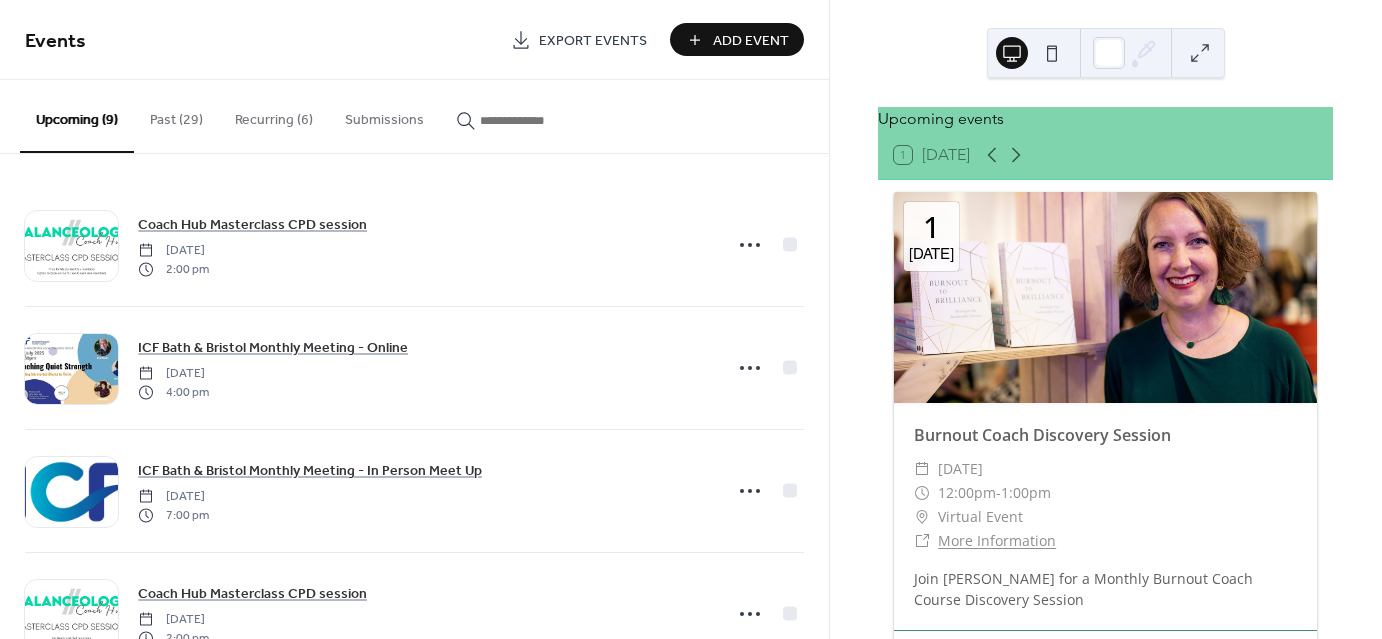 click on "Recurring  (6)" at bounding box center (274, 115) 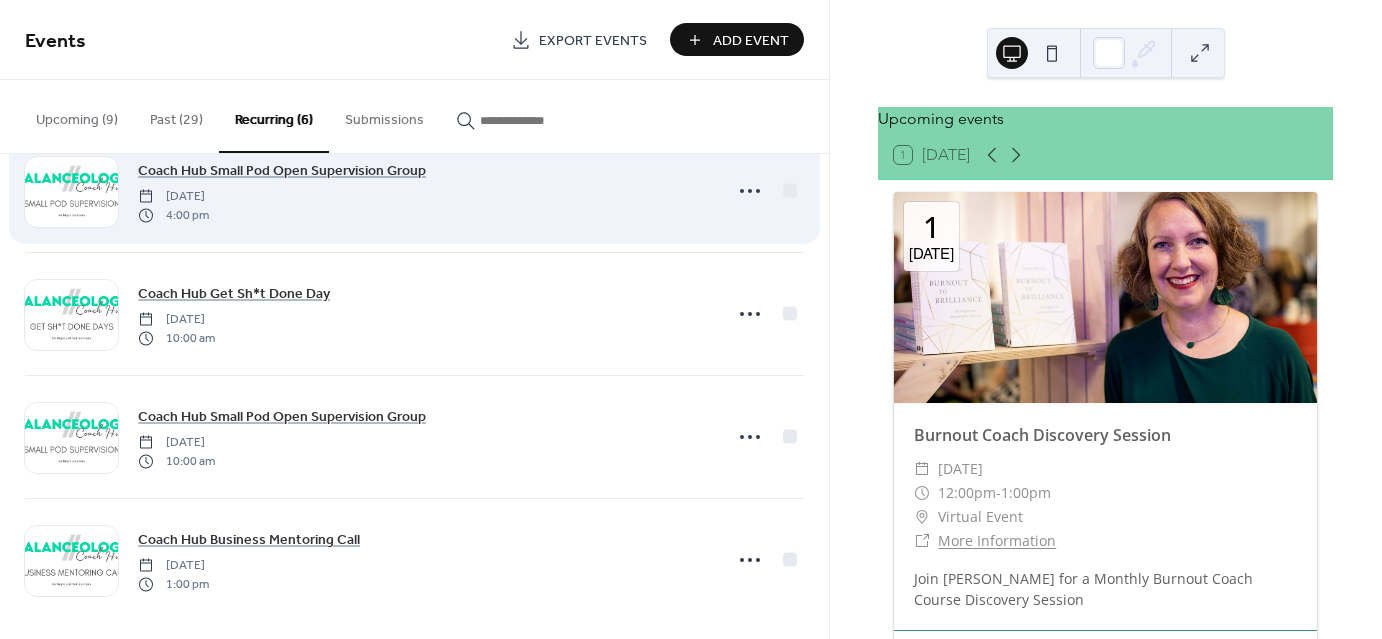 scroll, scrollTop: 310, scrollLeft: 0, axis: vertical 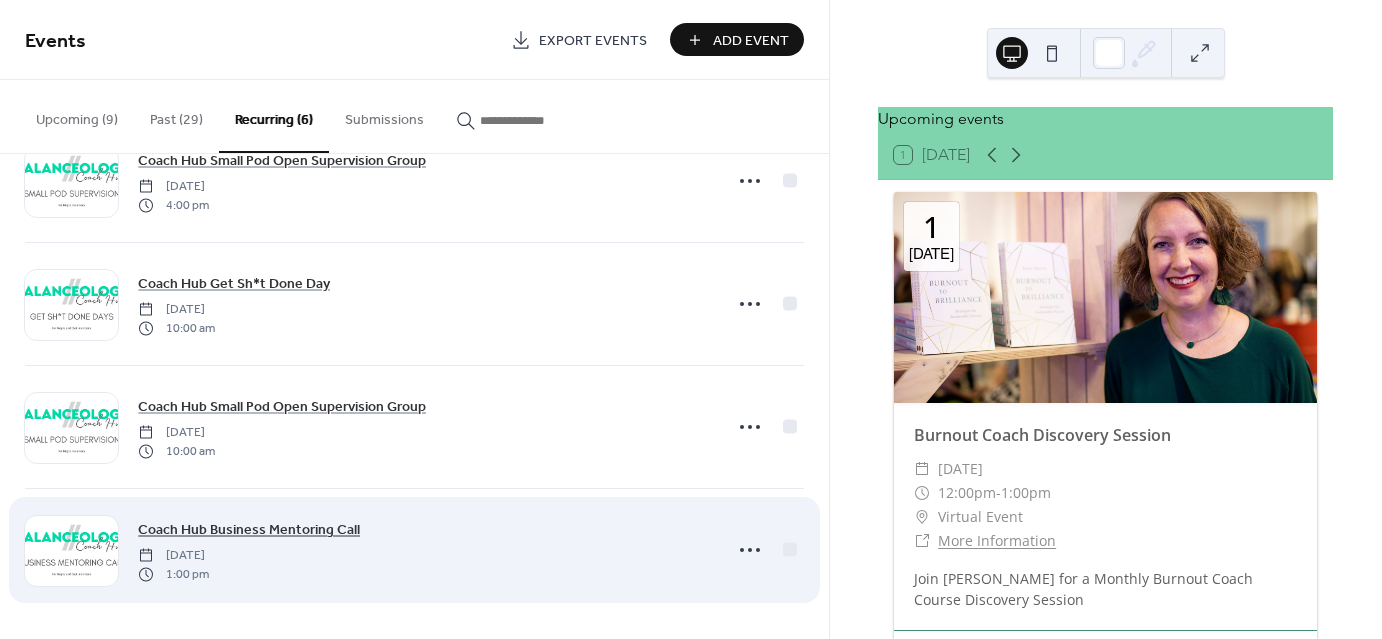 click on "Coach Hub Business Mentoring Call" at bounding box center (249, 530) 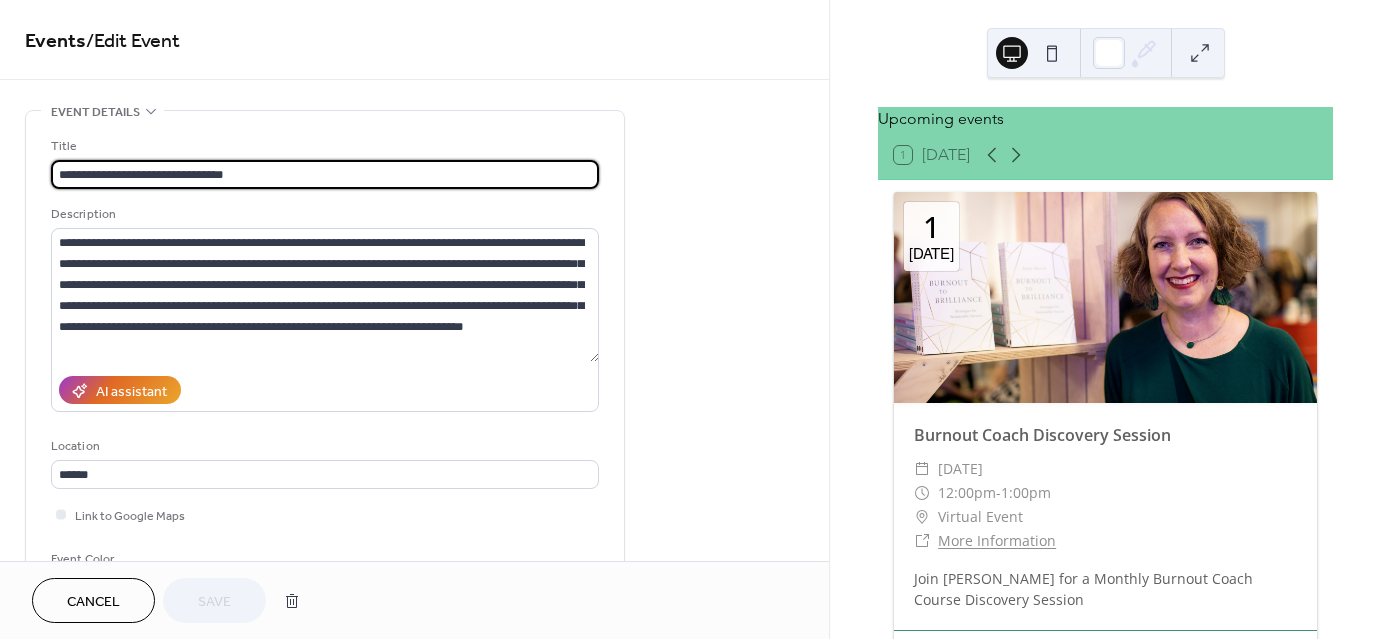 click on "**********" at bounding box center (325, 174) 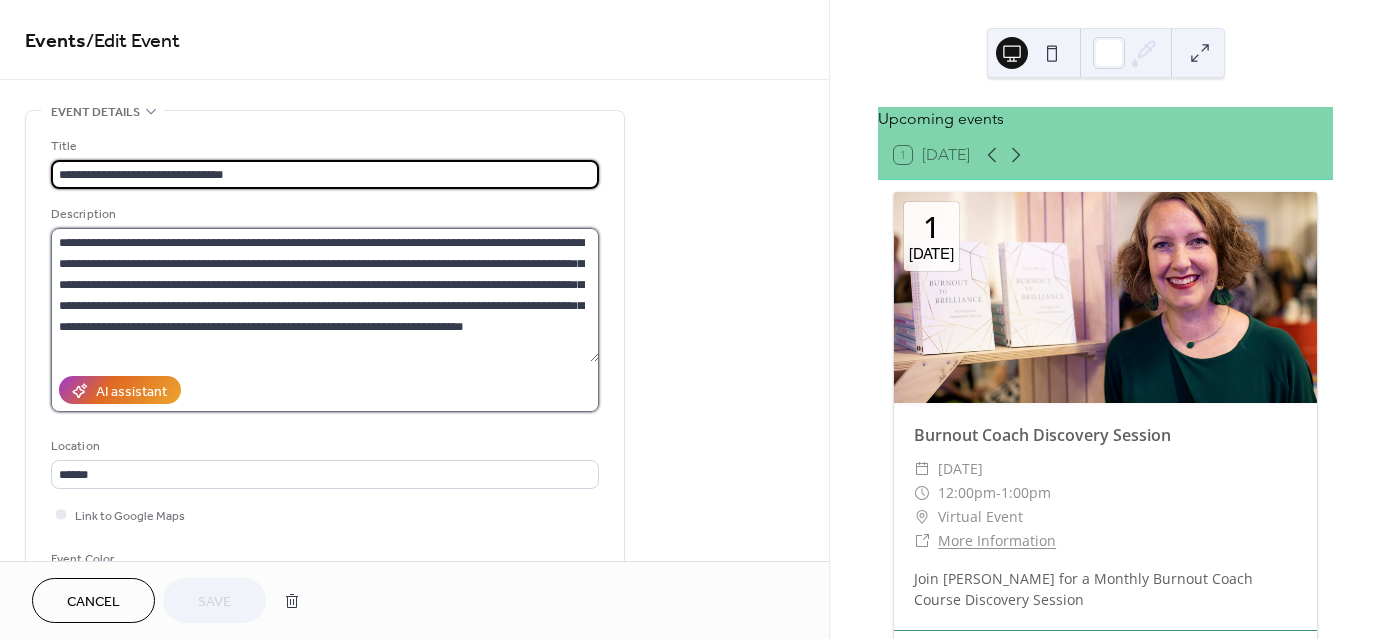 click on "**********" at bounding box center (325, 295) 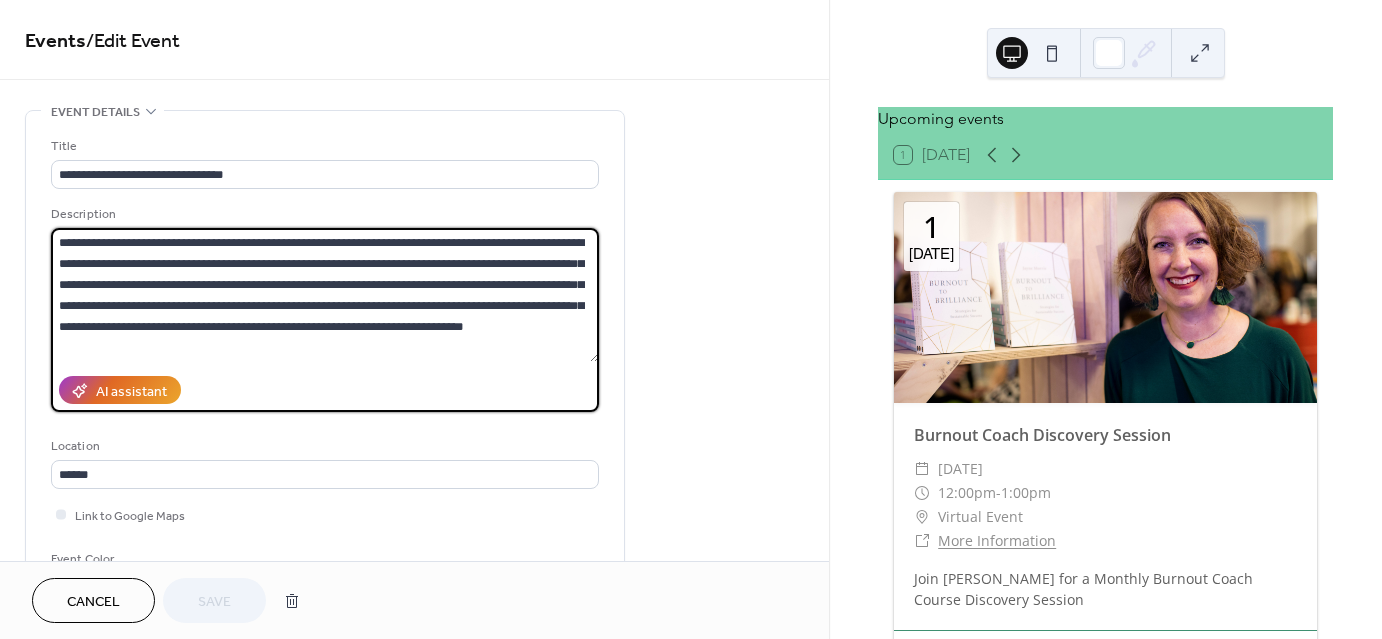 click on "**********" at bounding box center (325, 295) 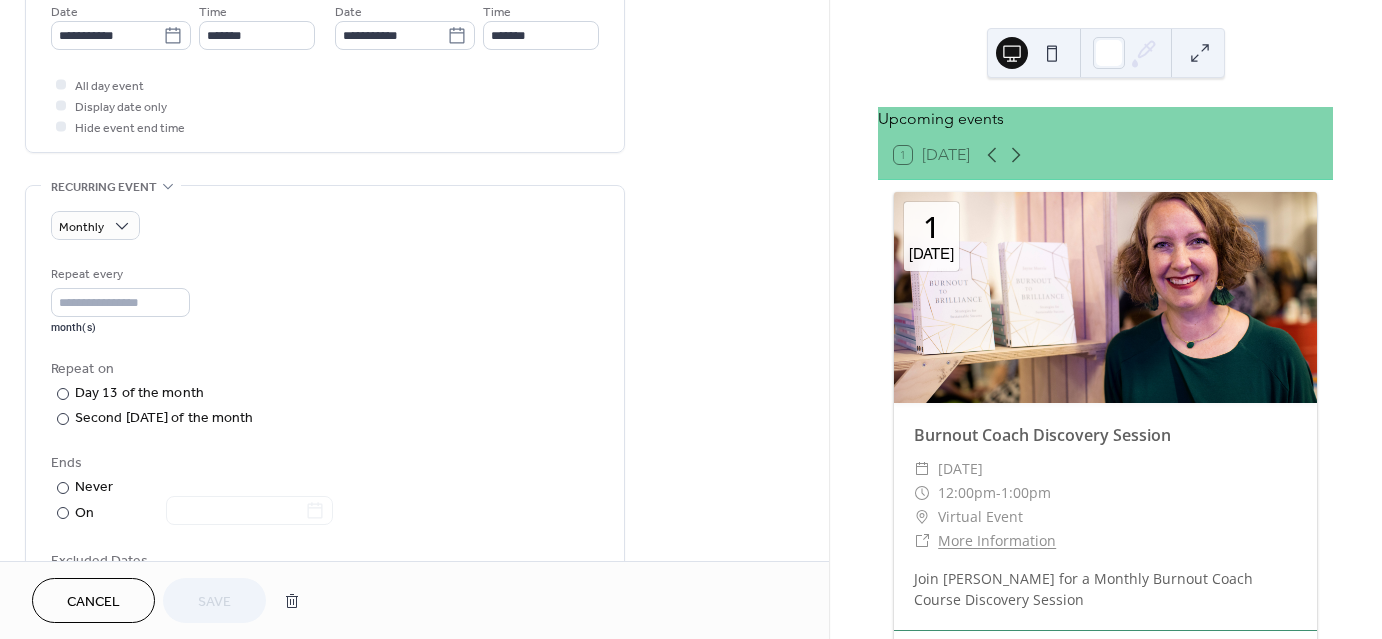 scroll, scrollTop: 600, scrollLeft: 0, axis: vertical 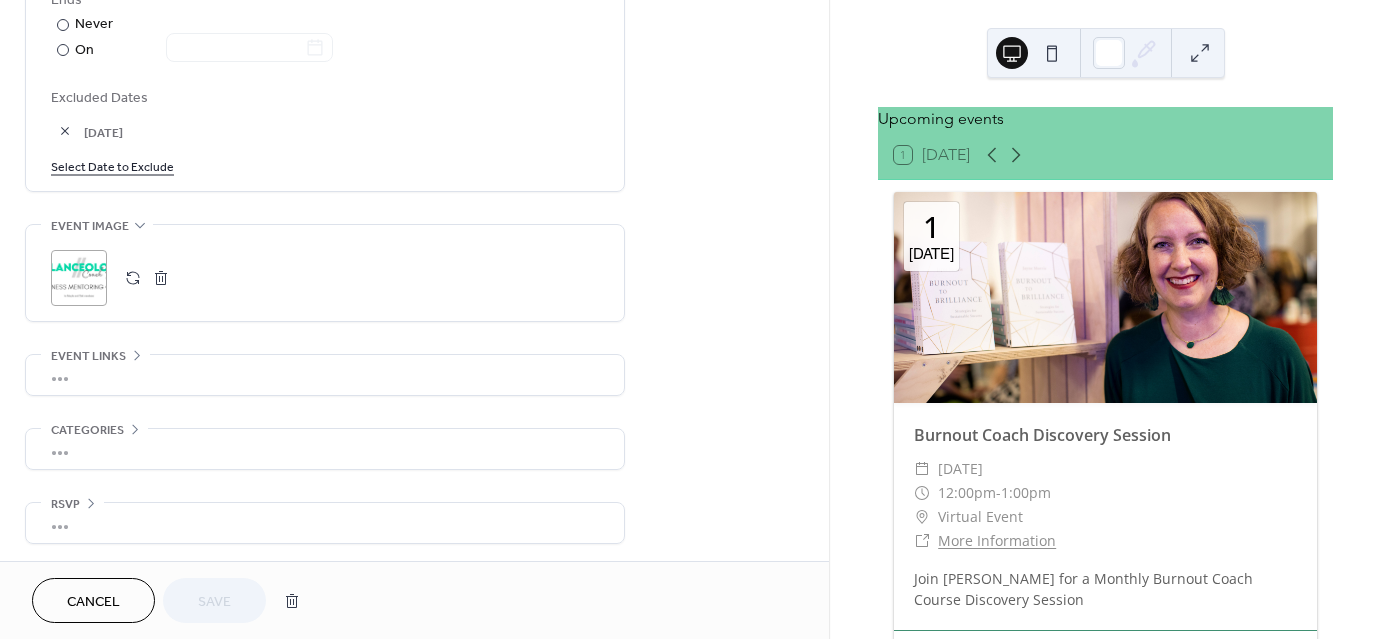 click on "Cancel" at bounding box center (93, 600) 